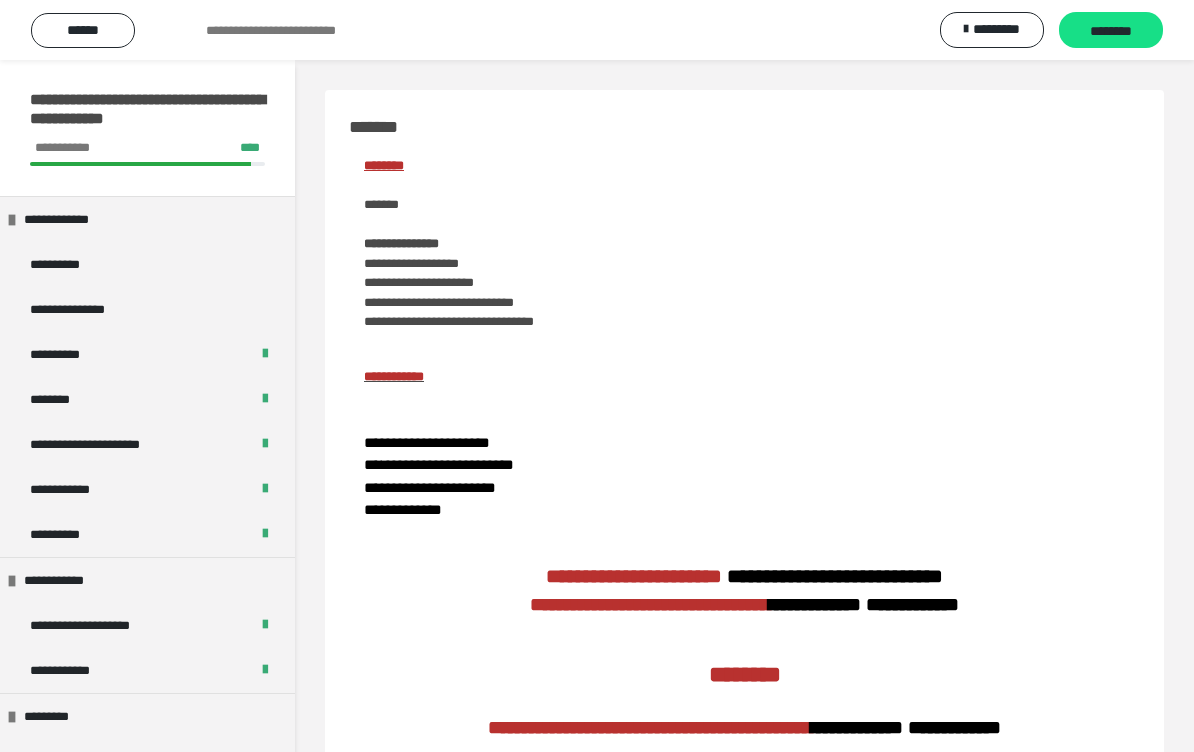 scroll, scrollTop: 2035, scrollLeft: 0, axis: vertical 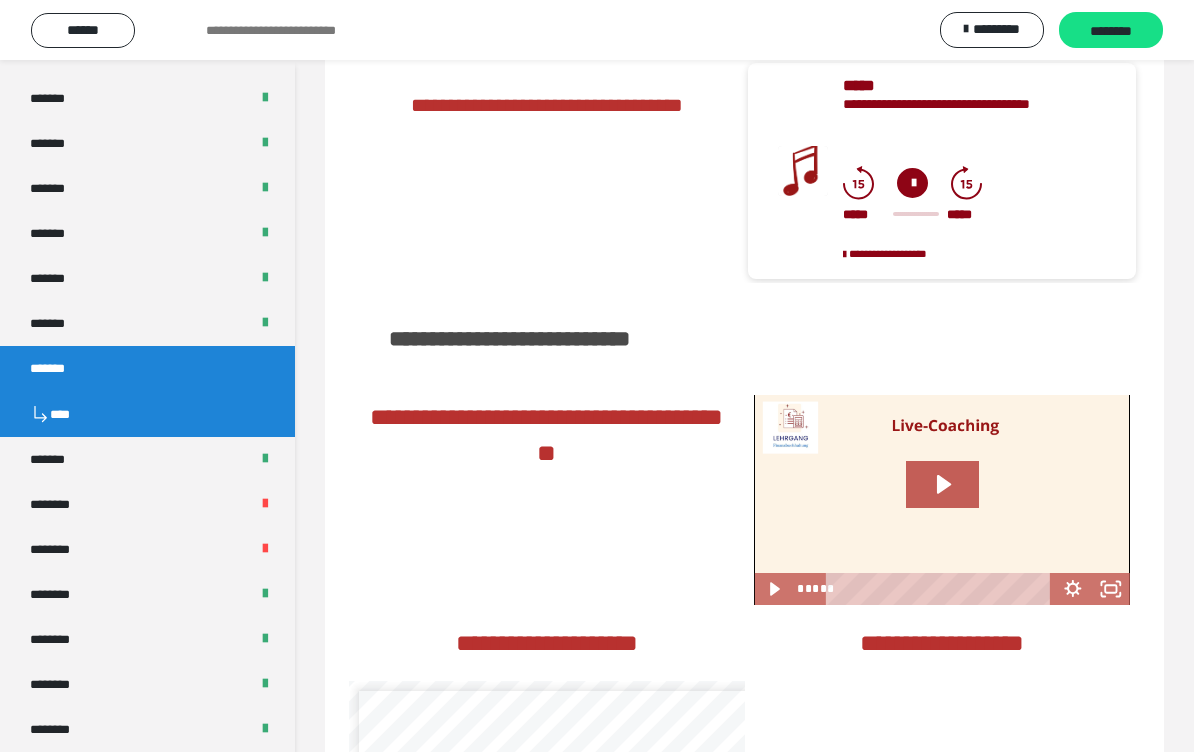 click on "********" at bounding box center (1111, 30) 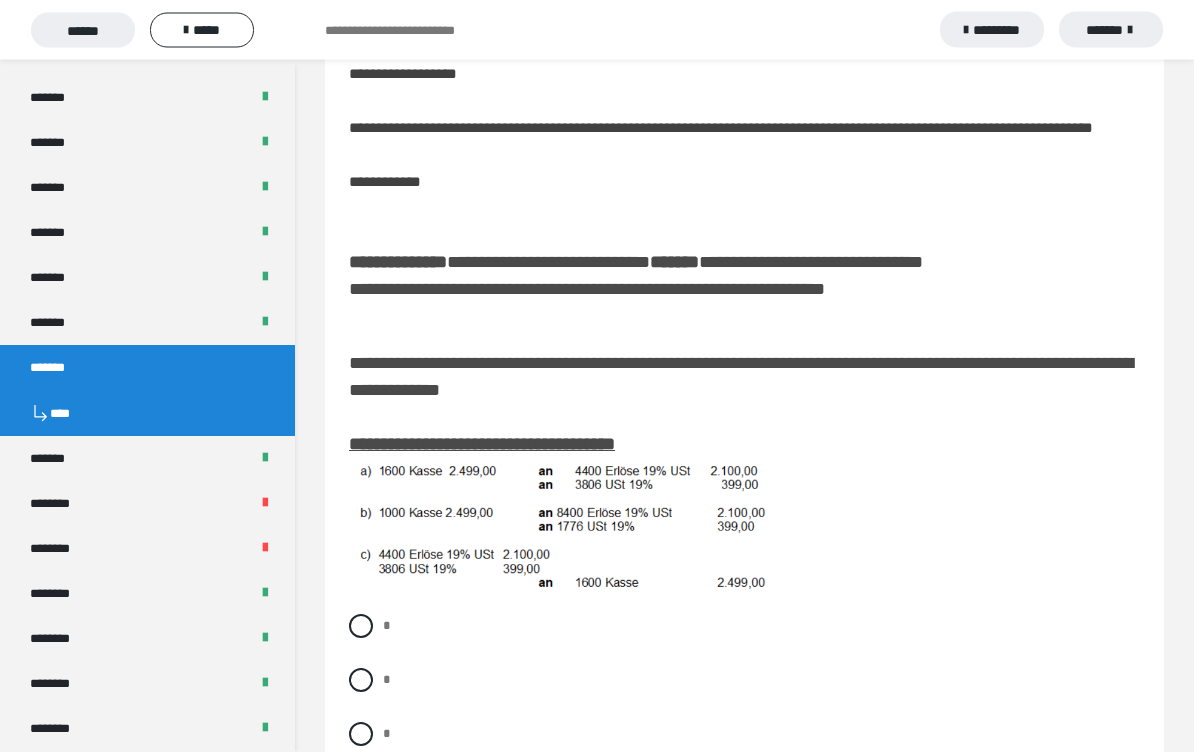 scroll, scrollTop: 84, scrollLeft: 0, axis: vertical 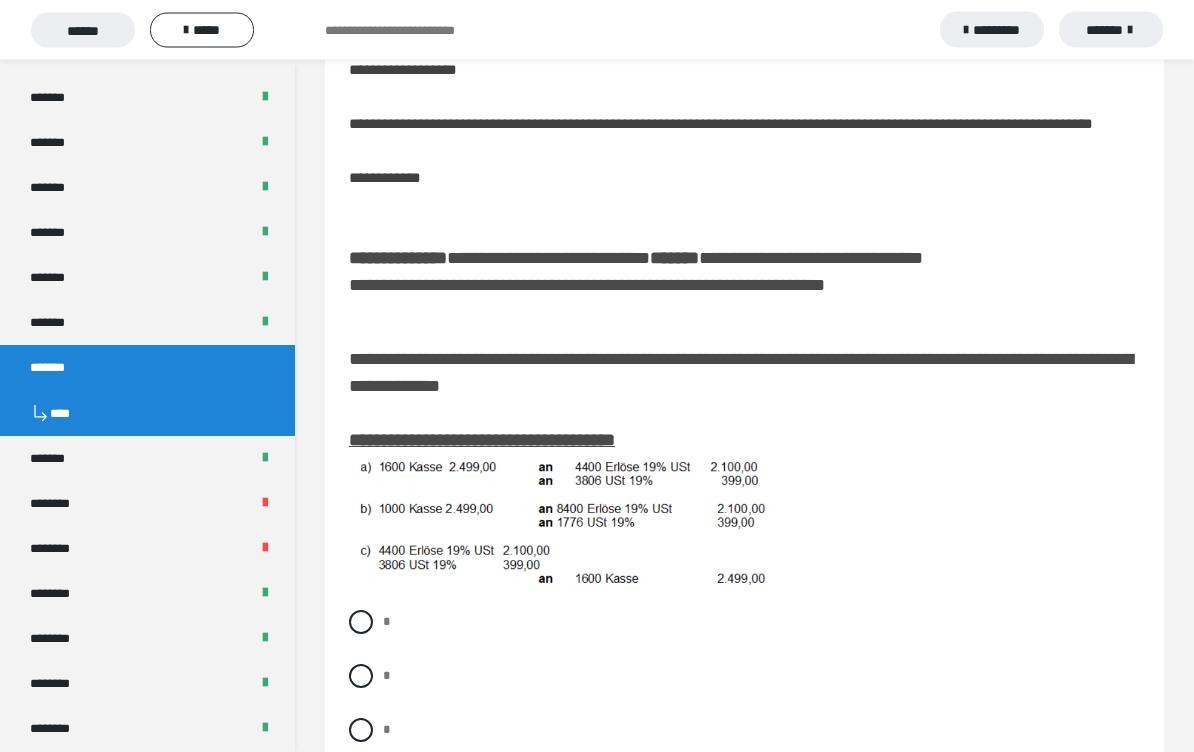 click at bounding box center [361, 731] 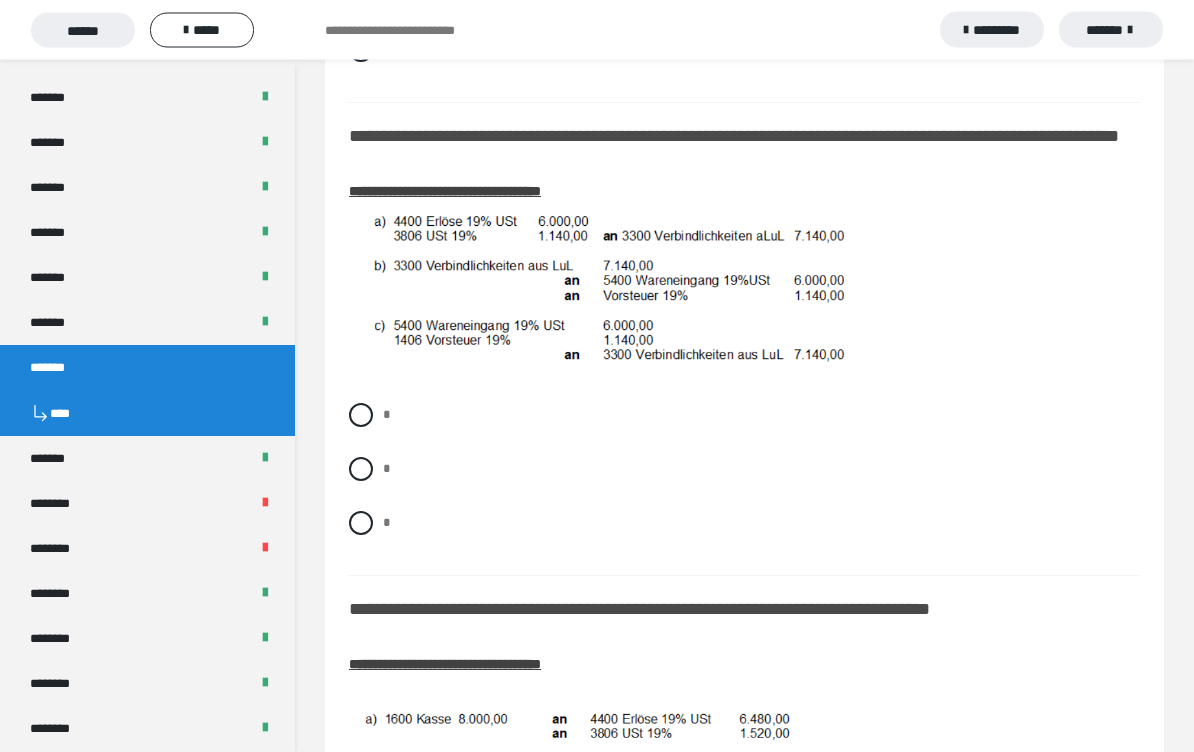 scroll, scrollTop: 762, scrollLeft: 0, axis: vertical 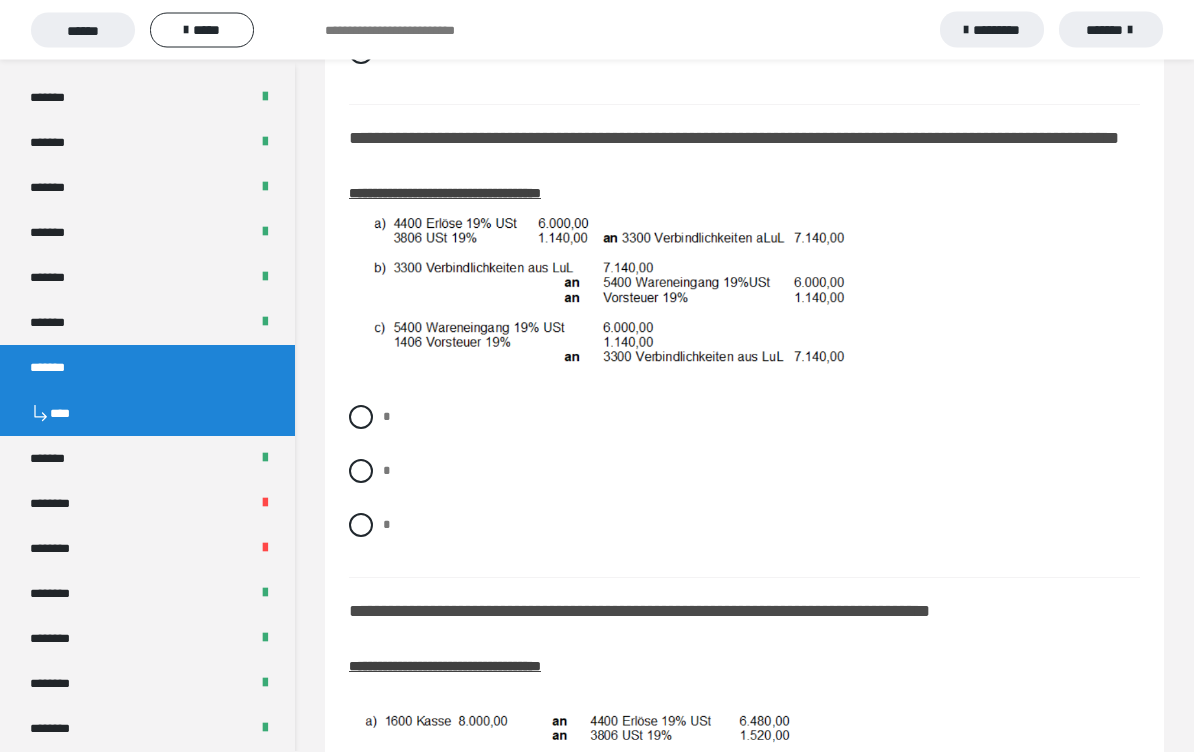 click on "*" at bounding box center [744, 526] 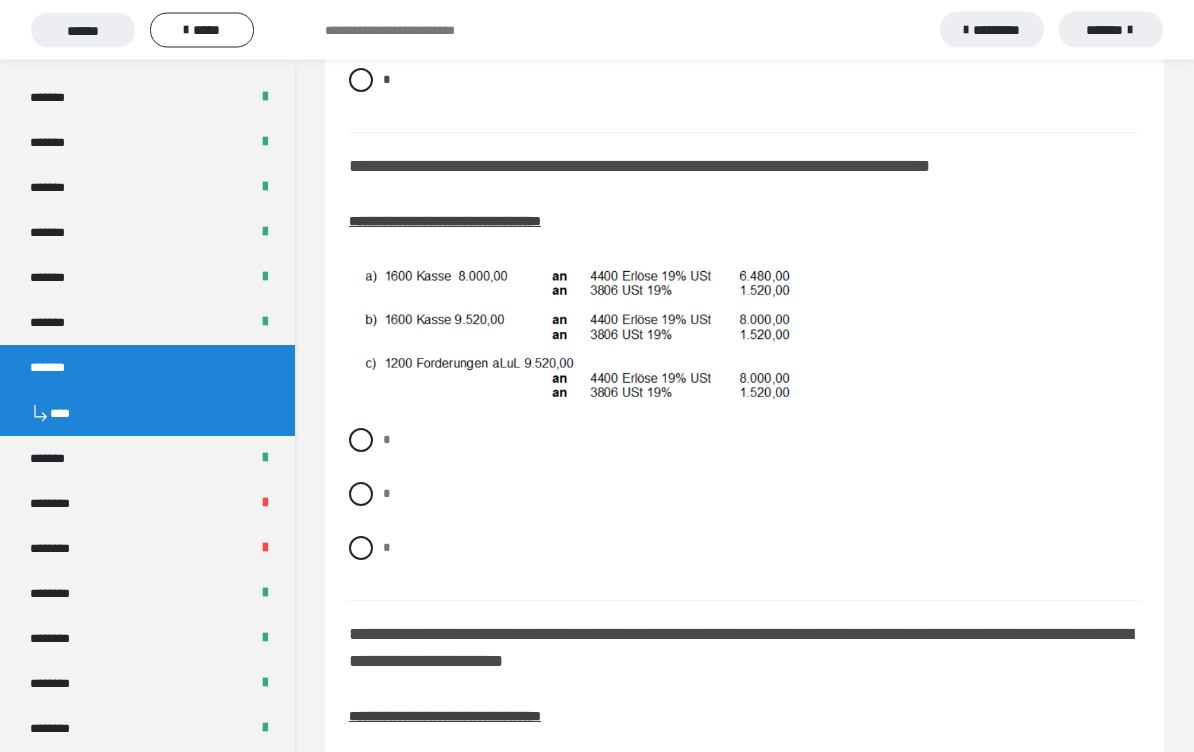 scroll, scrollTop: 1208, scrollLeft: 0, axis: vertical 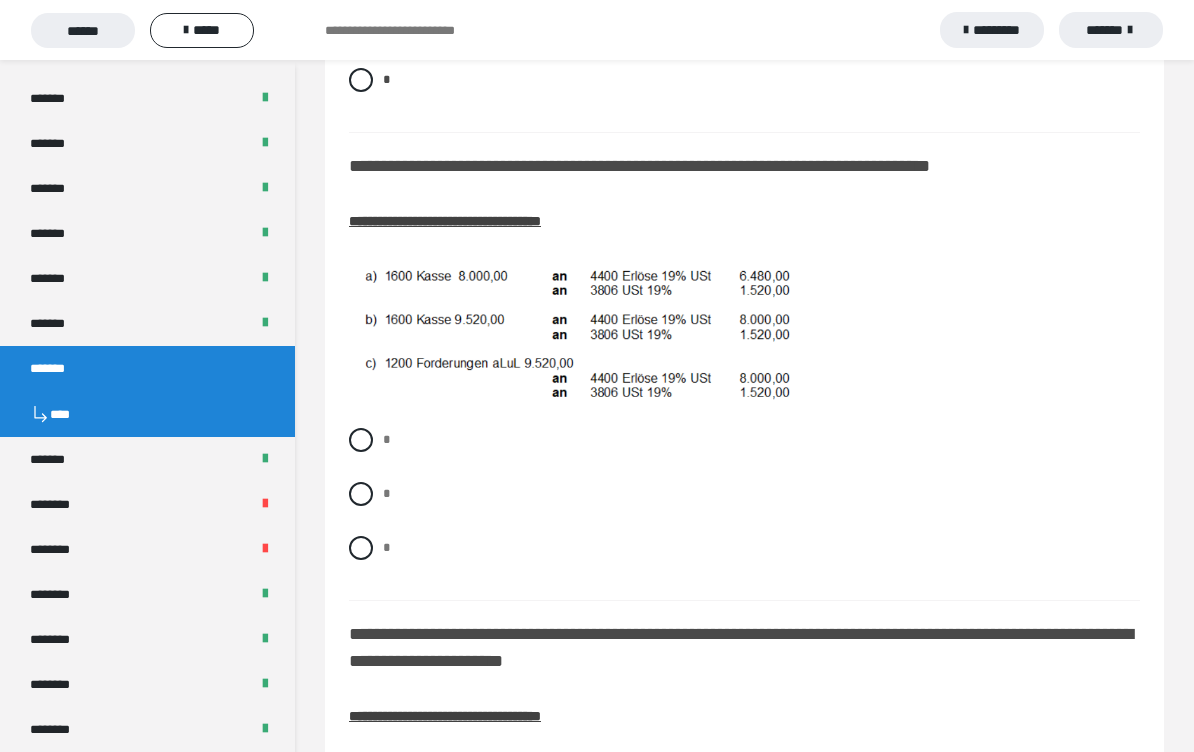 click at bounding box center [361, 548] 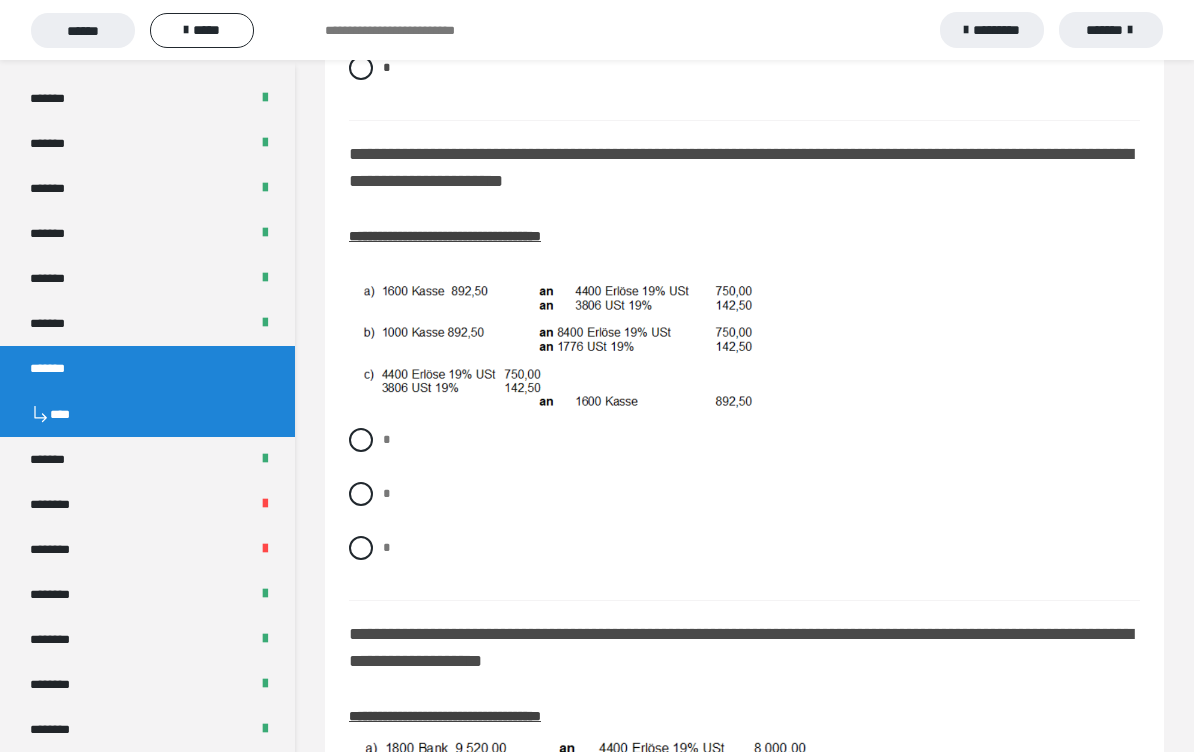 scroll, scrollTop: 1681, scrollLeft: 0, axis: vertical 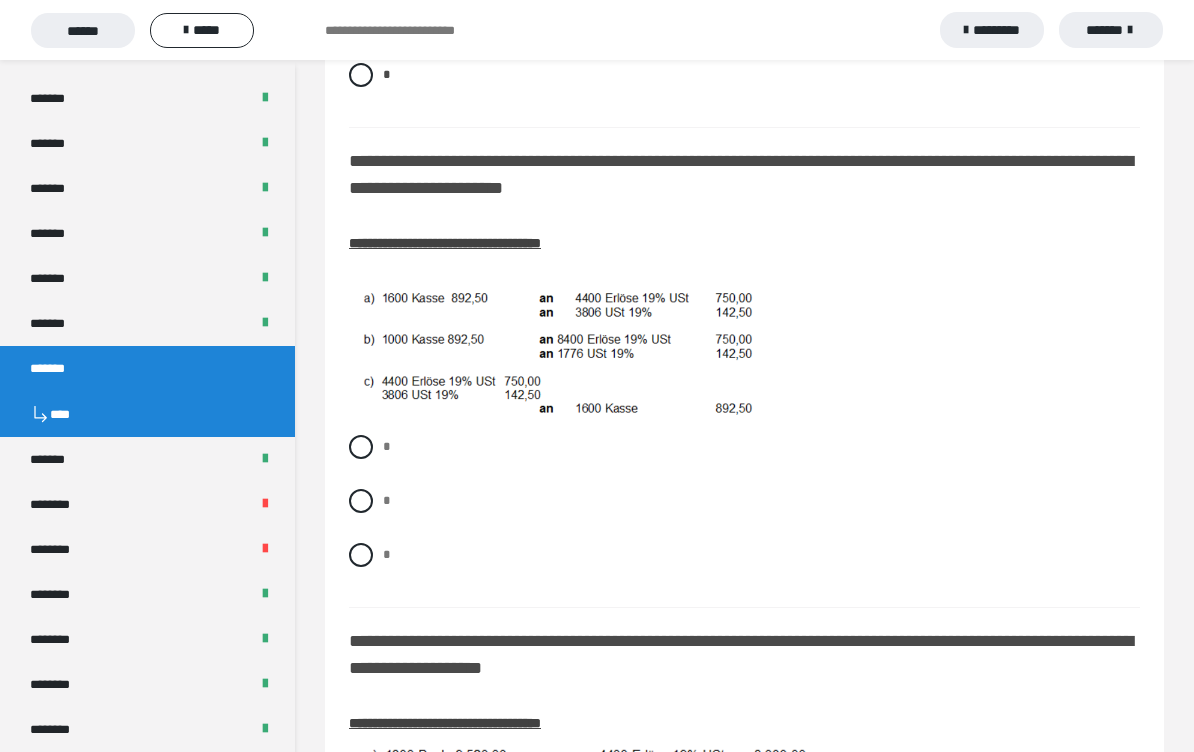 click at bounding box center (361, 501) 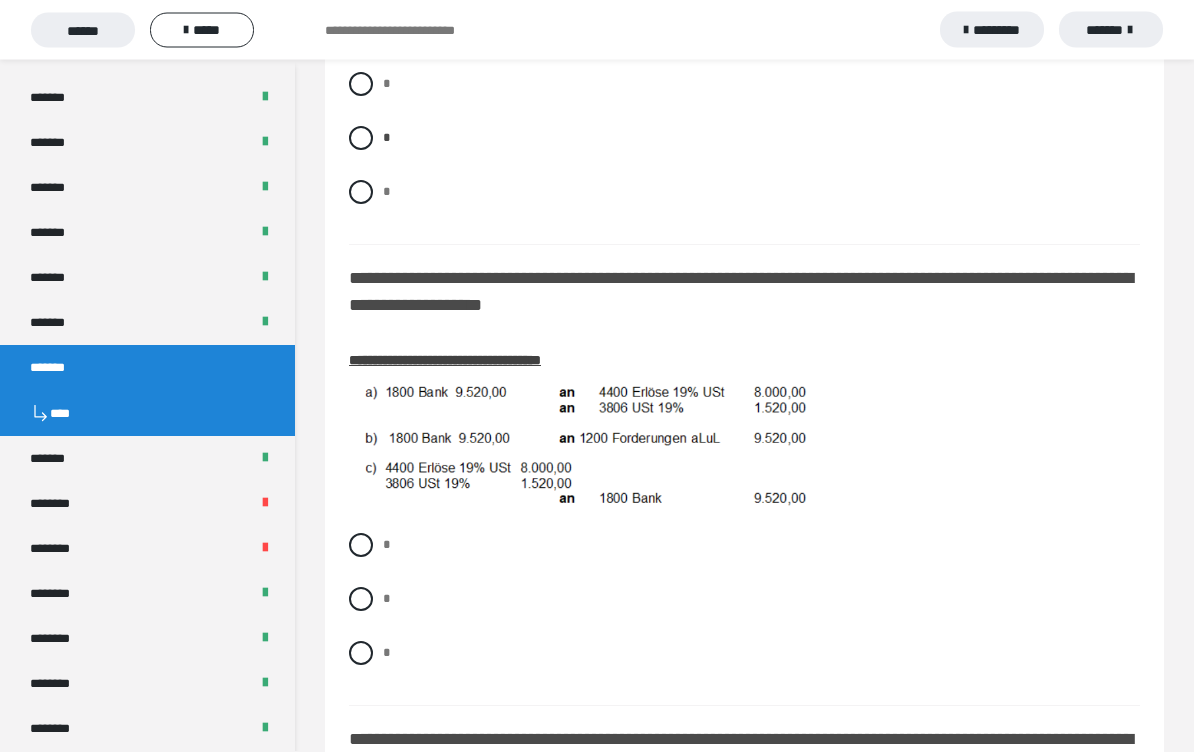 scroll, scrollTop: 2044, scrollLeft: 0, axis: vertical 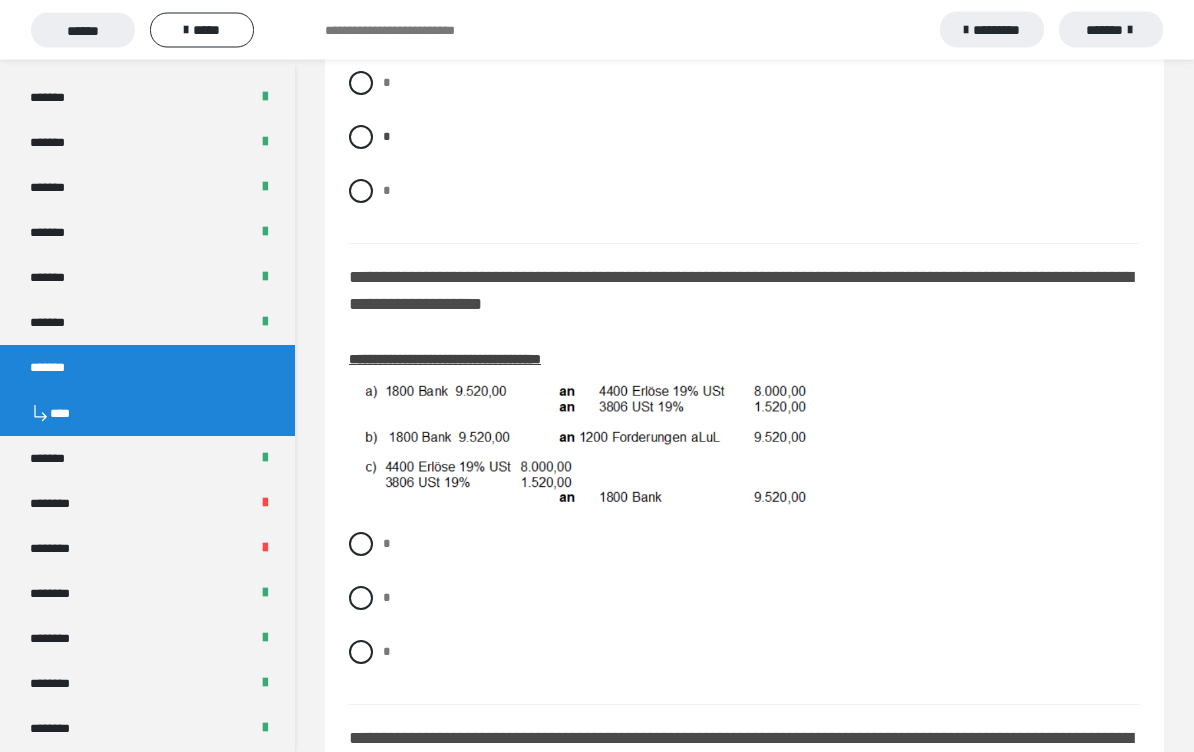 click at bounding box center (361, 599) 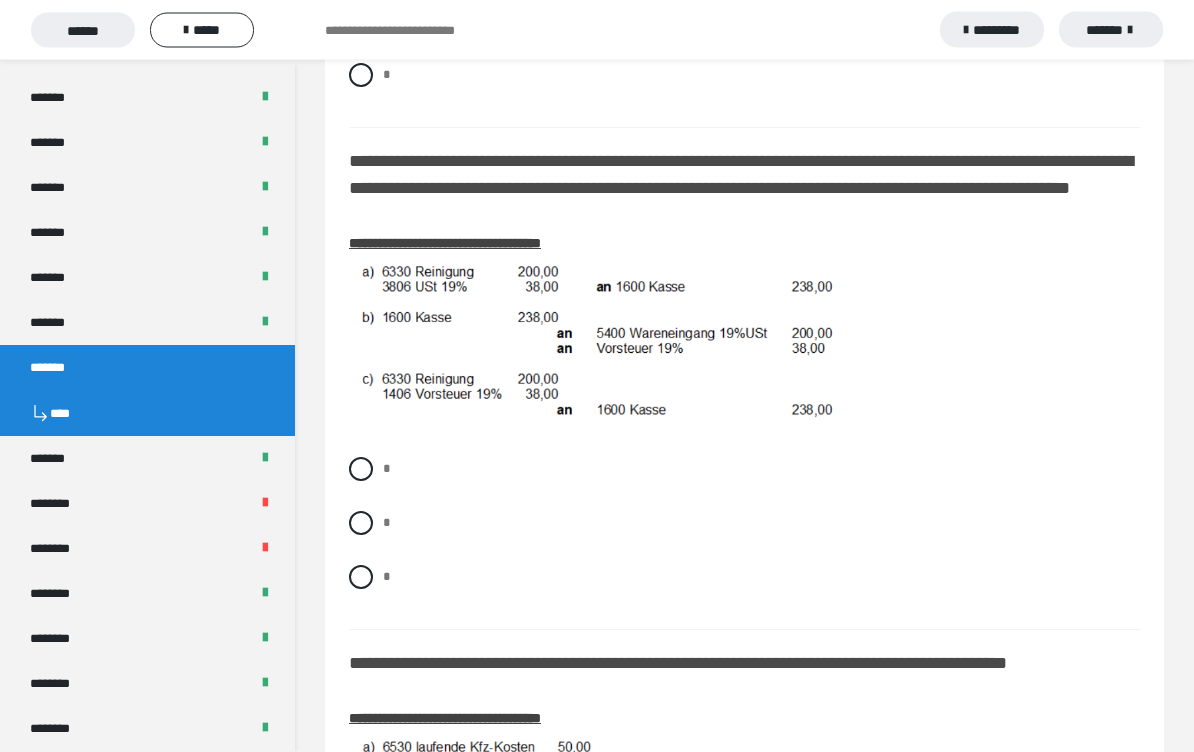 scroll, scrollTop: 2622, scrollLeft: 0, axis: vertical 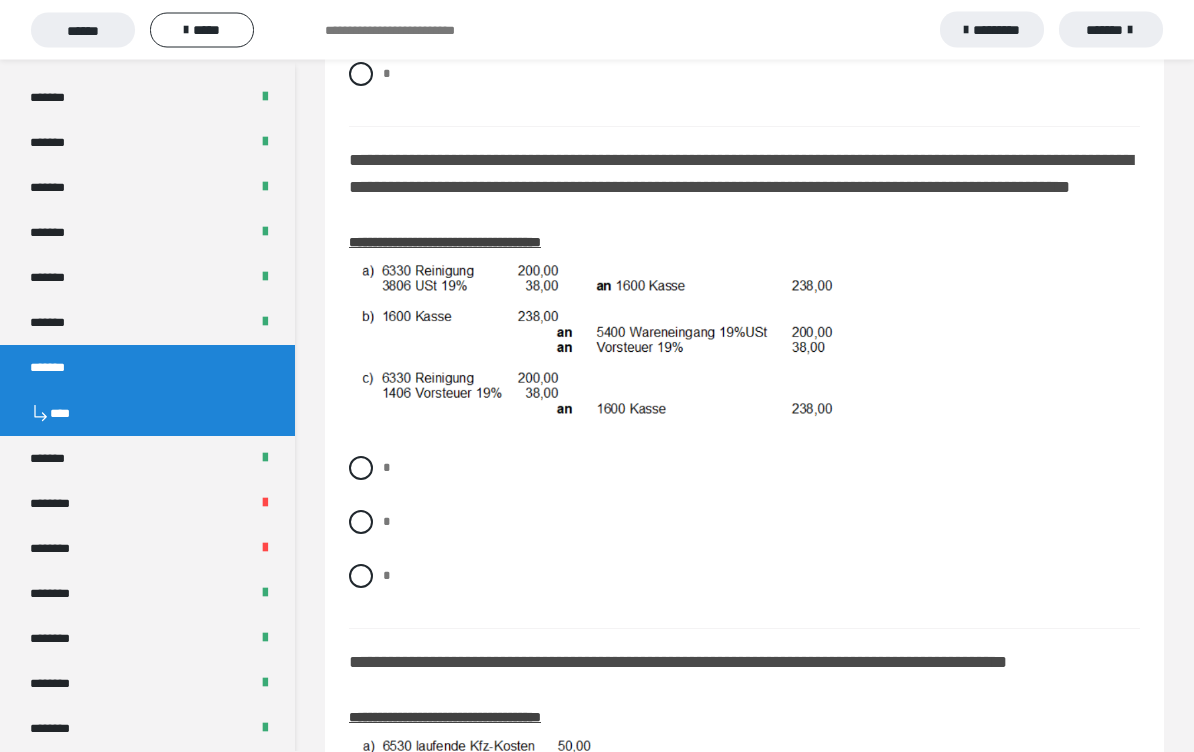 click at bounding box center (361, 577) 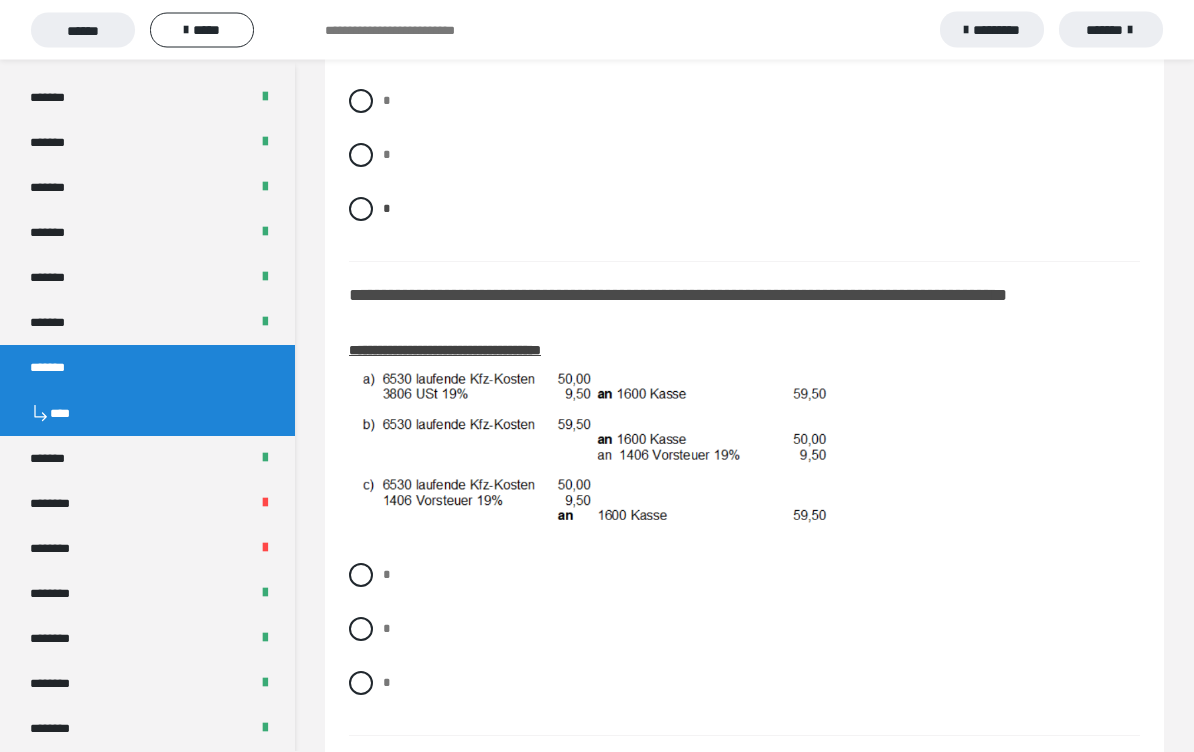 scroll, scrollTop: 3072, scrollLeft: 0, axis: vertical 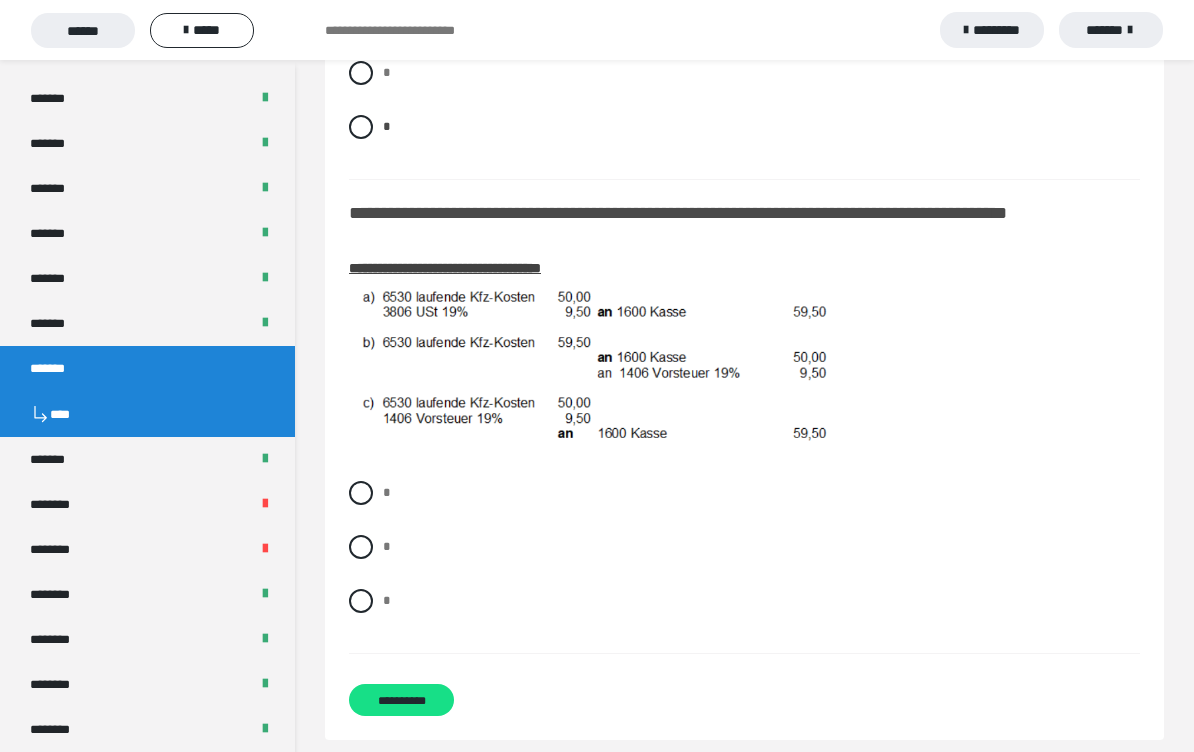 click at bounding box center [361, 601] 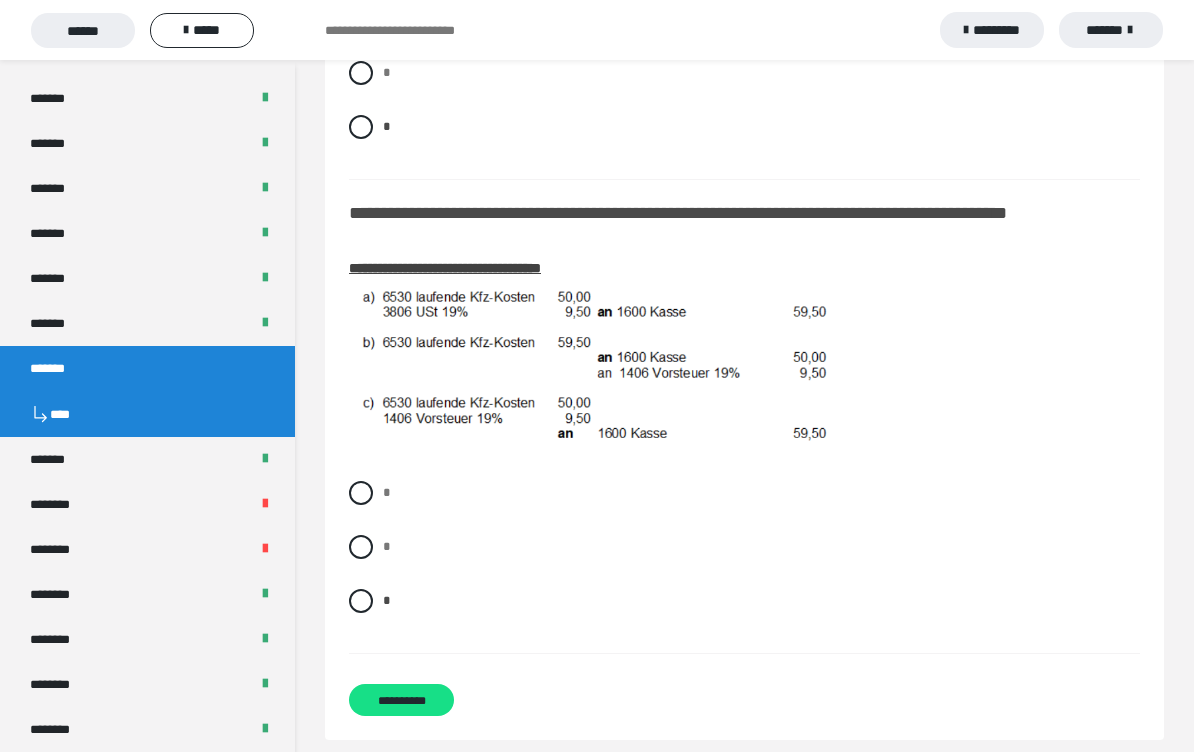 click on "**********" at bounding box center [401, 700] 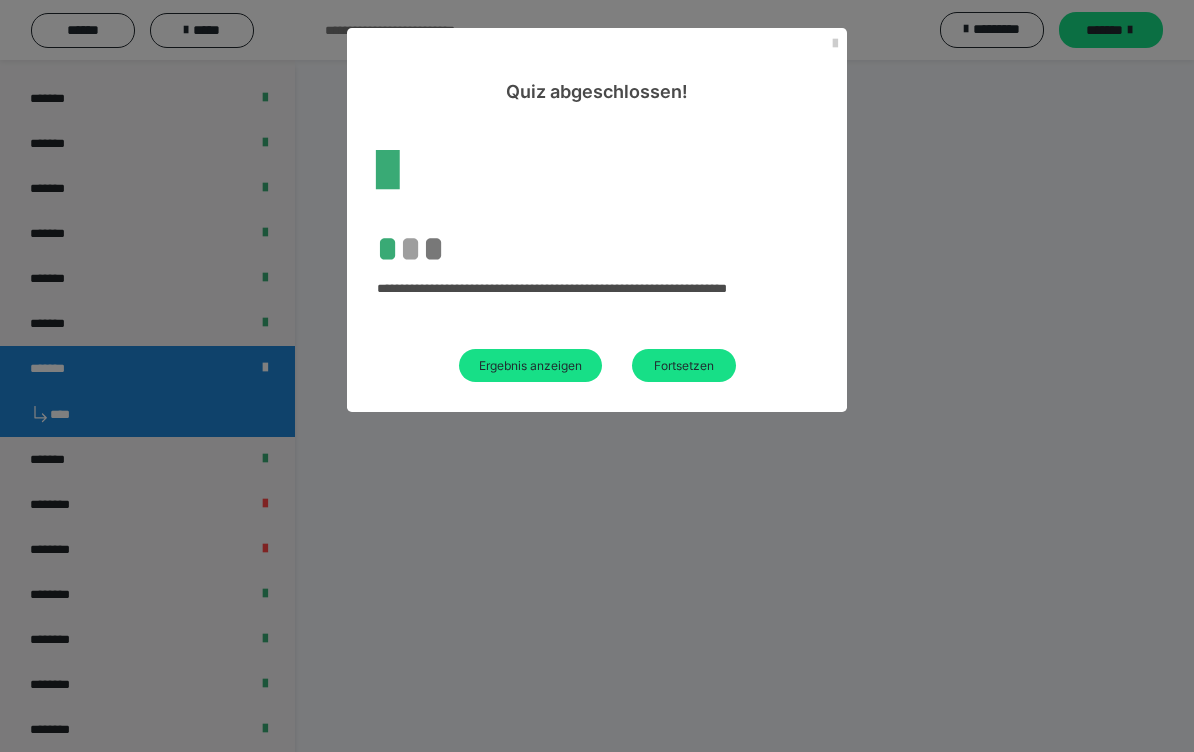 scroll, scrollTop: 85, scrollLeft: 0, axis: vertical 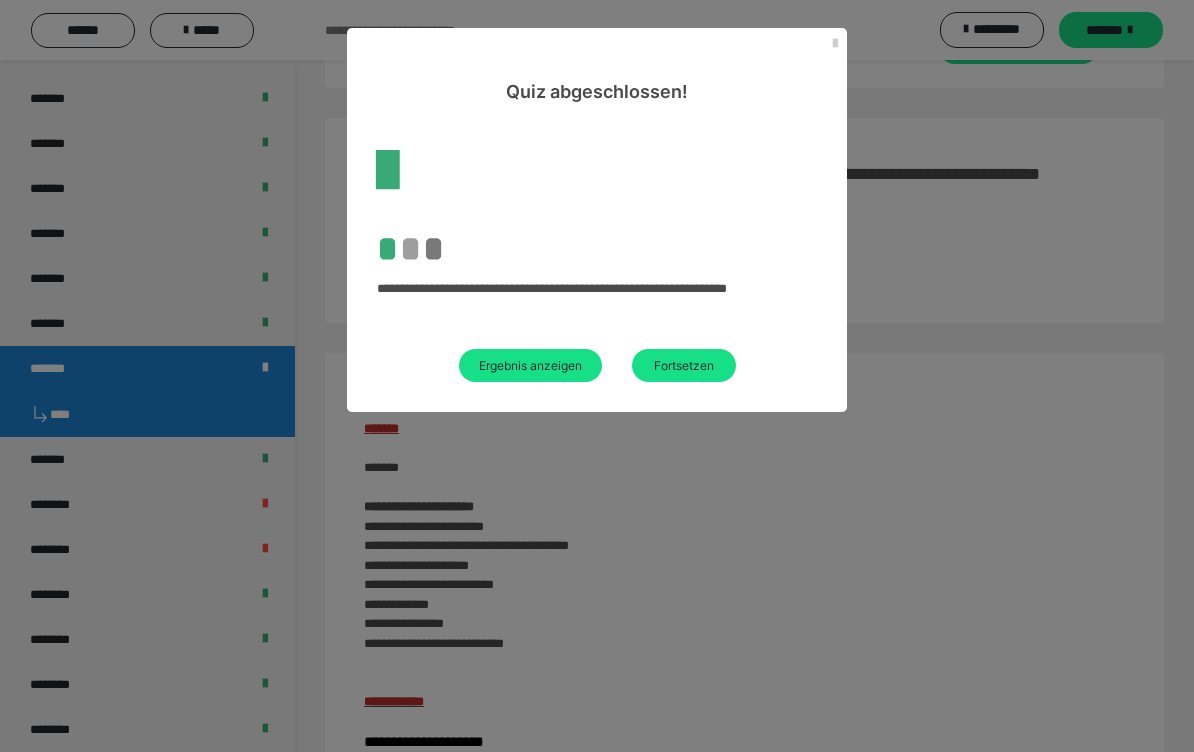 click on "Fortsetzen" at bounding box center [684, 365] 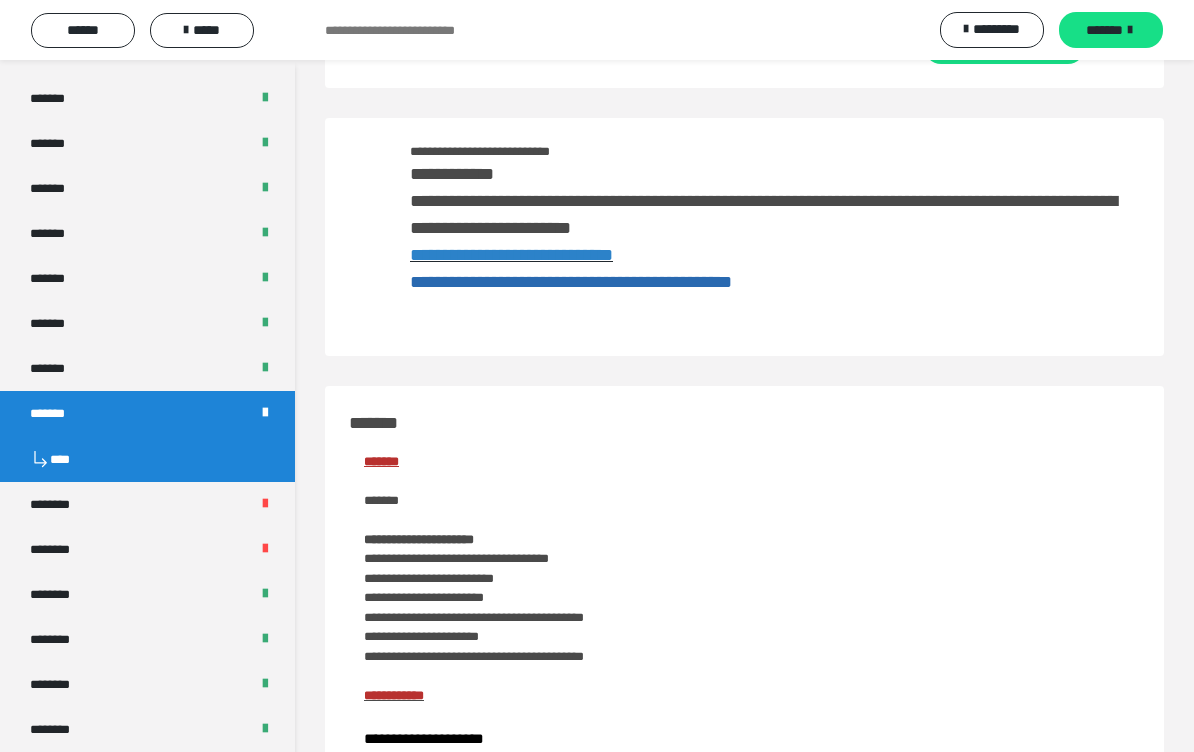 click on "*******" at bounding box center [147, 368] 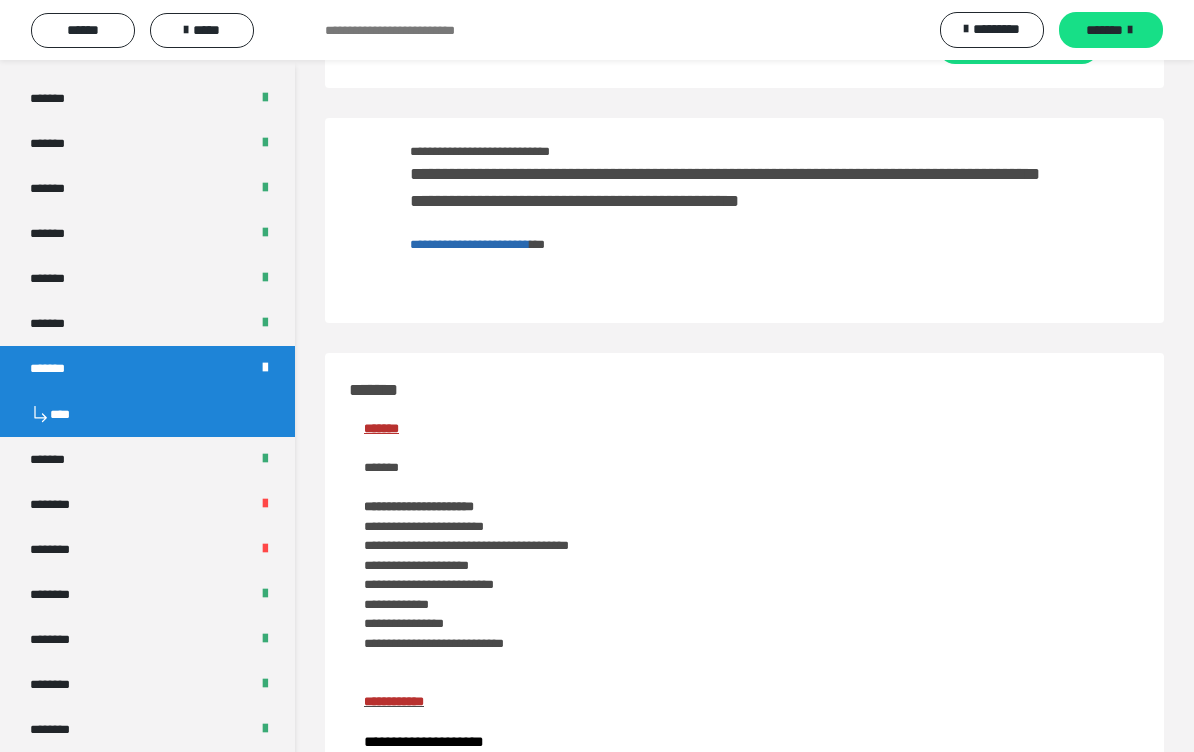 scroll, scrollTop: 0, scrollLeft: 0, axis: both 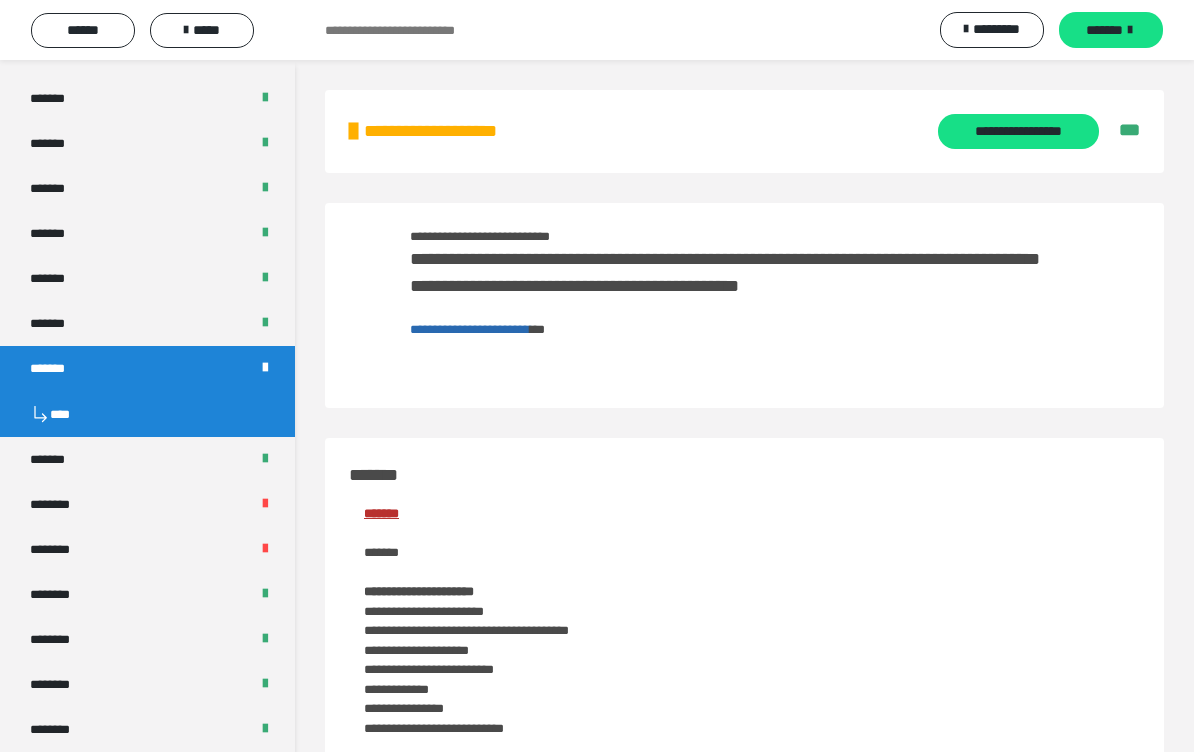 click on "**********" at bounding box center (1018, 131) 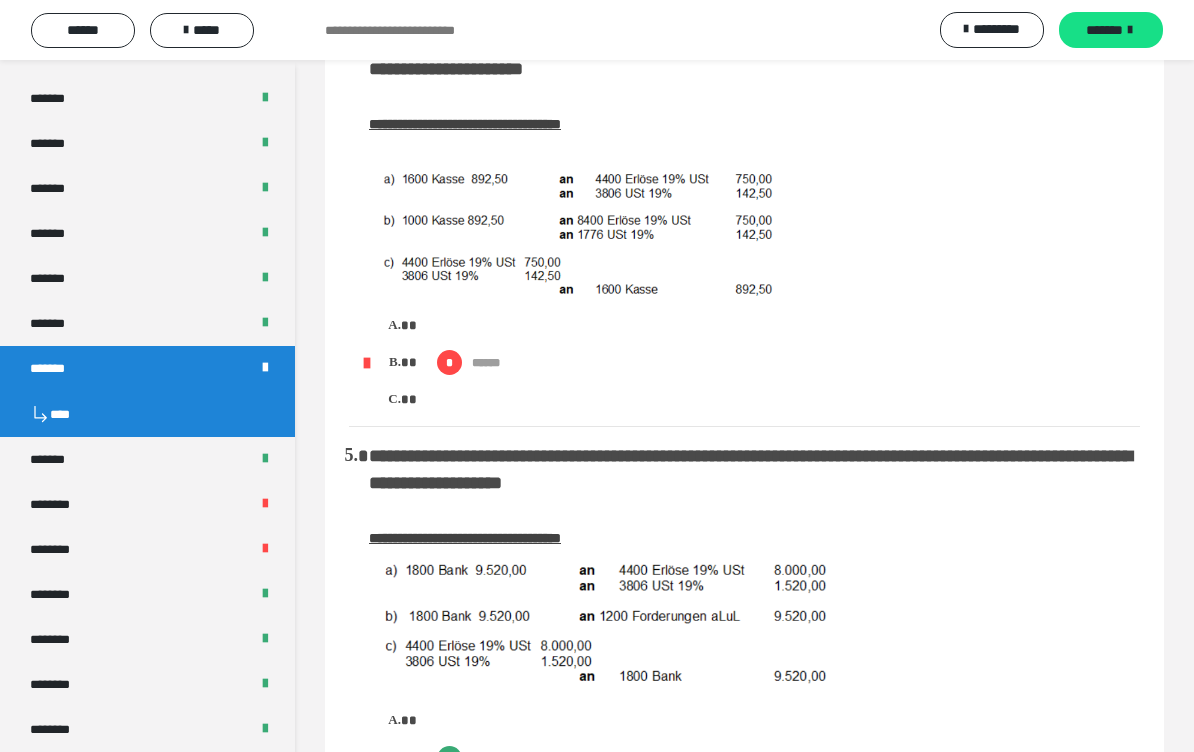 scroll, scrollTop: 1156, scrollLeft: 0, axis: vertical 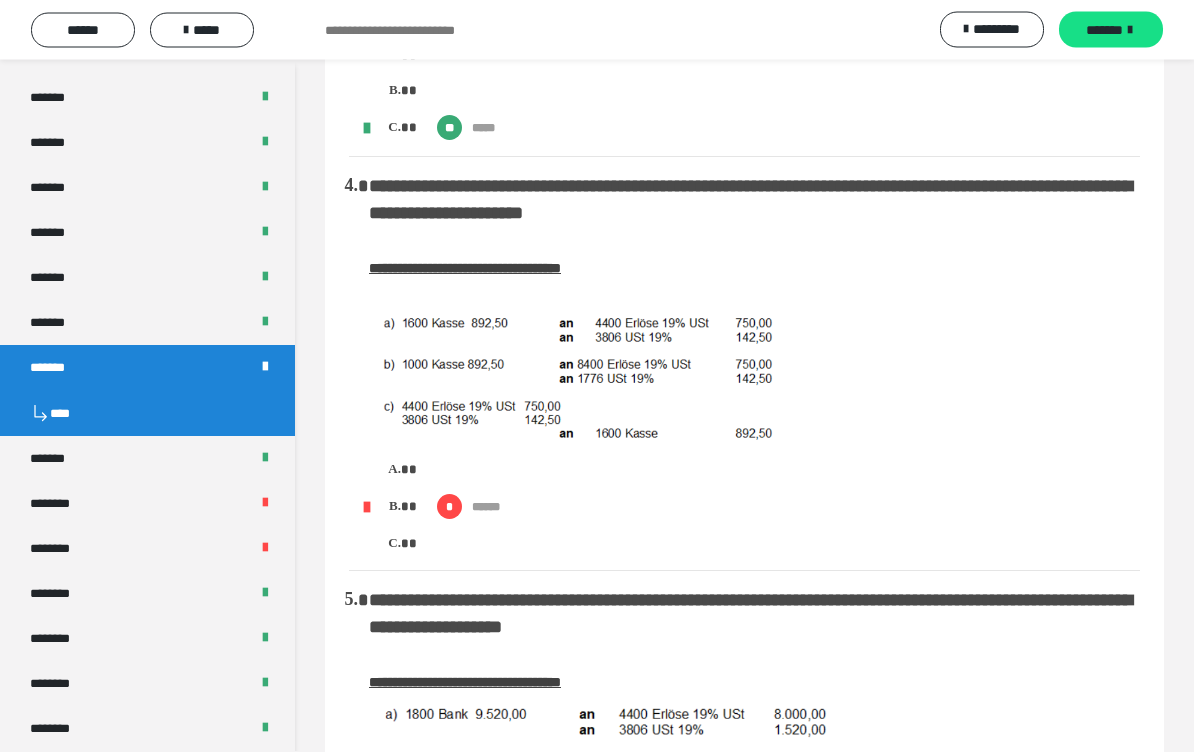 click on "********" at bounding box center [61, 504] 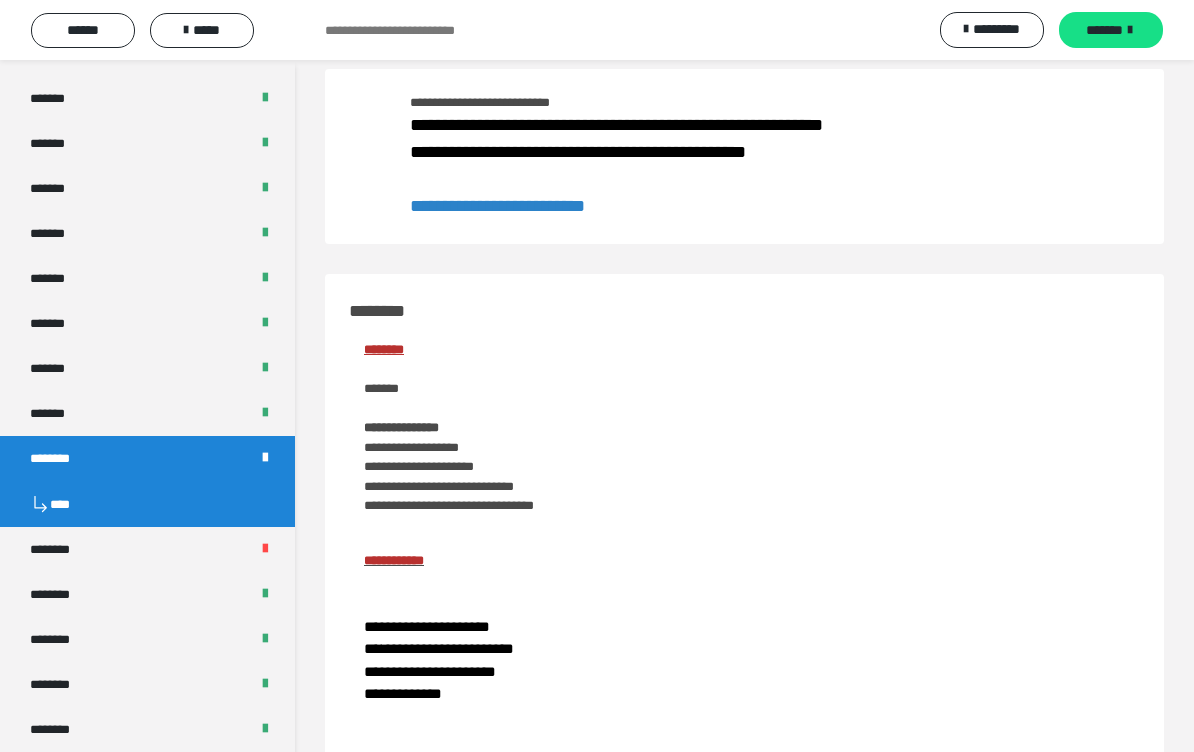 scroll, scrollTop: 0, scrollLeft: 0, axis: both 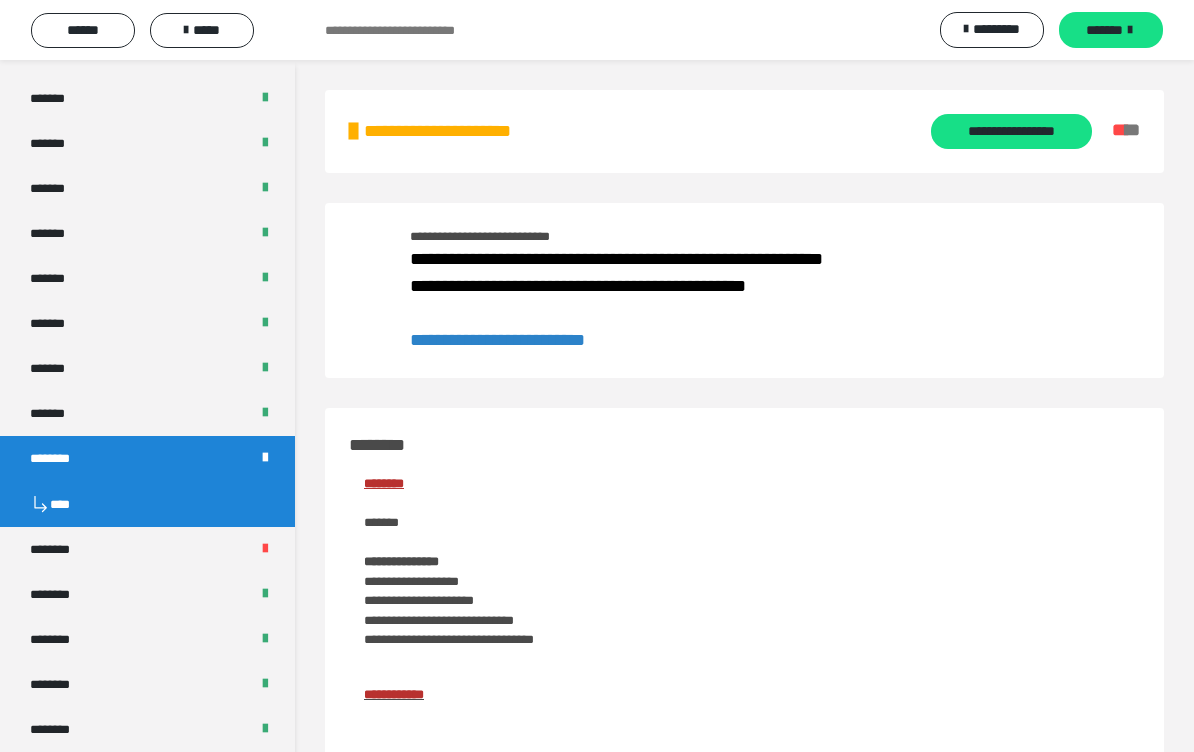 click on "**********" at bounding box center (1011, 131) 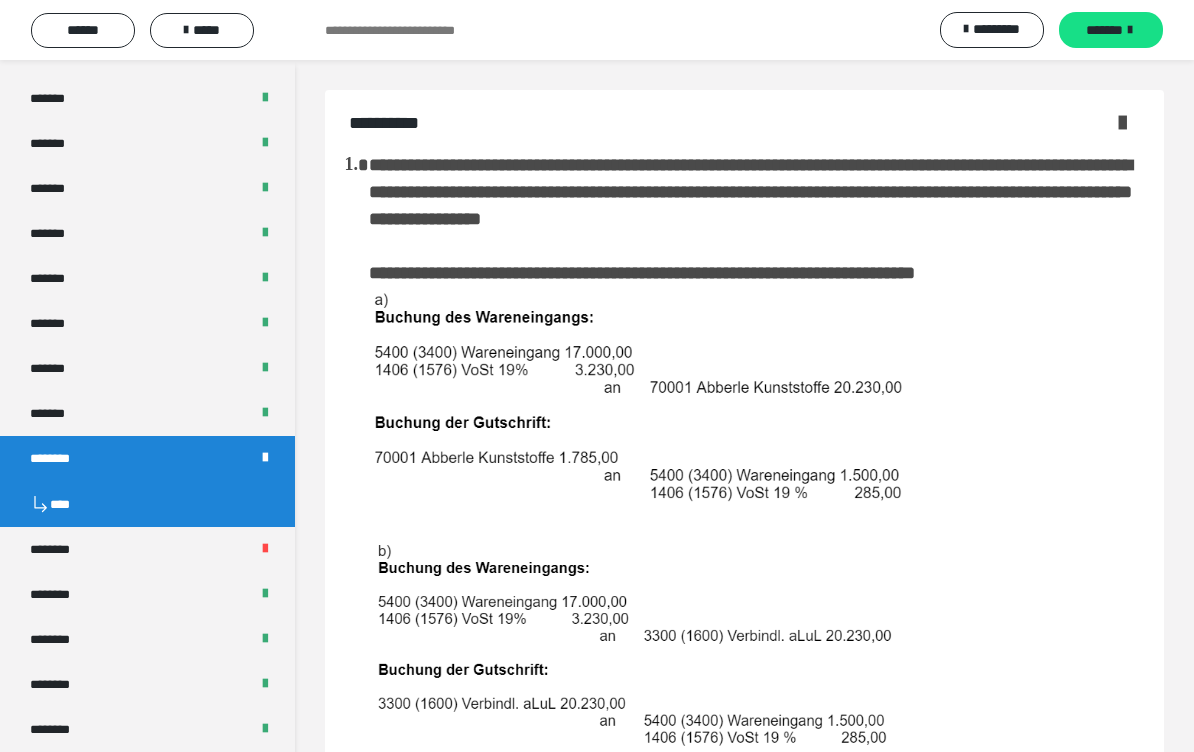 click on "*****" at bounding box center [202, 30] 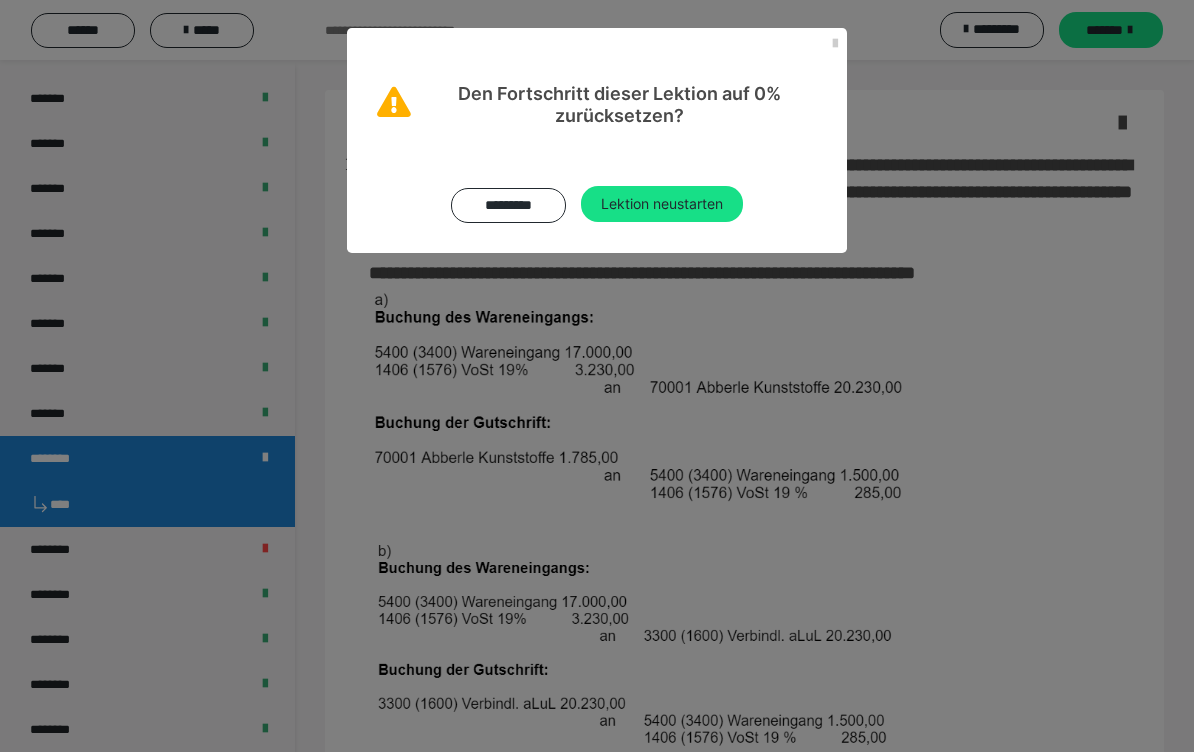 click on "Lektion neustarten" at bounding box center (662, 204) 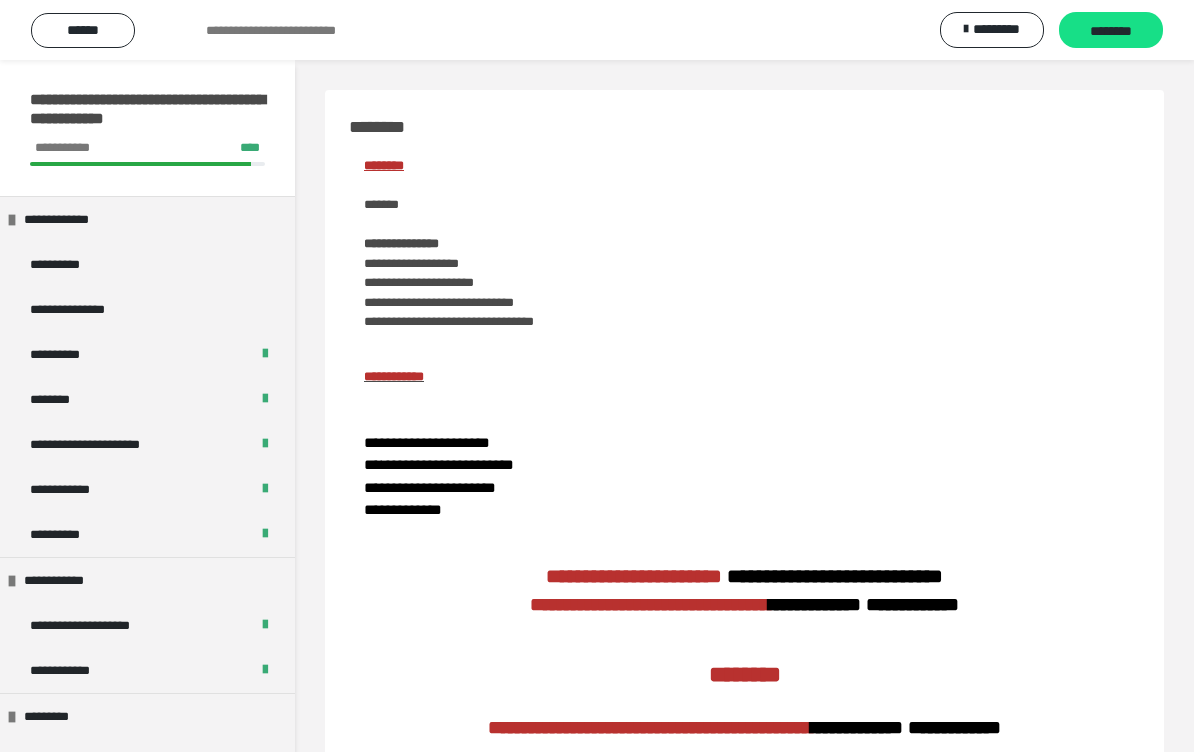 click on "********" at bounding box center (1111, 31) 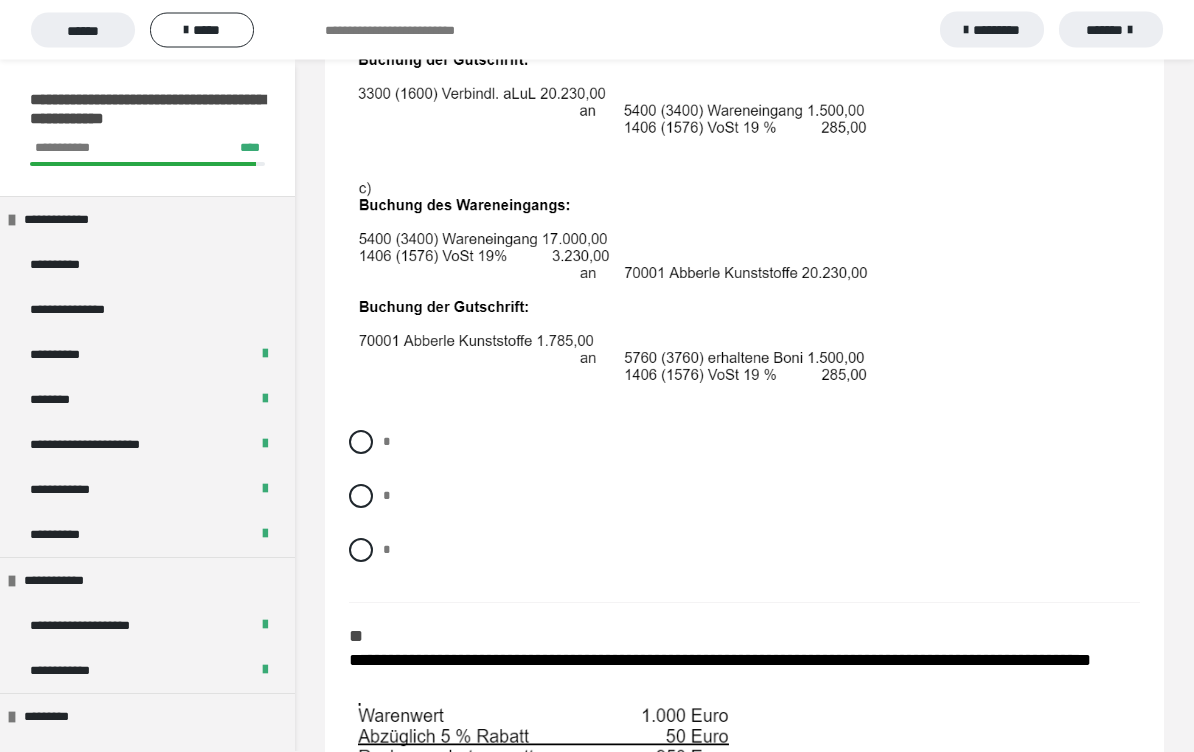 scroll, scrollTop: 1412, scrollLeft: 0, axis: vertical 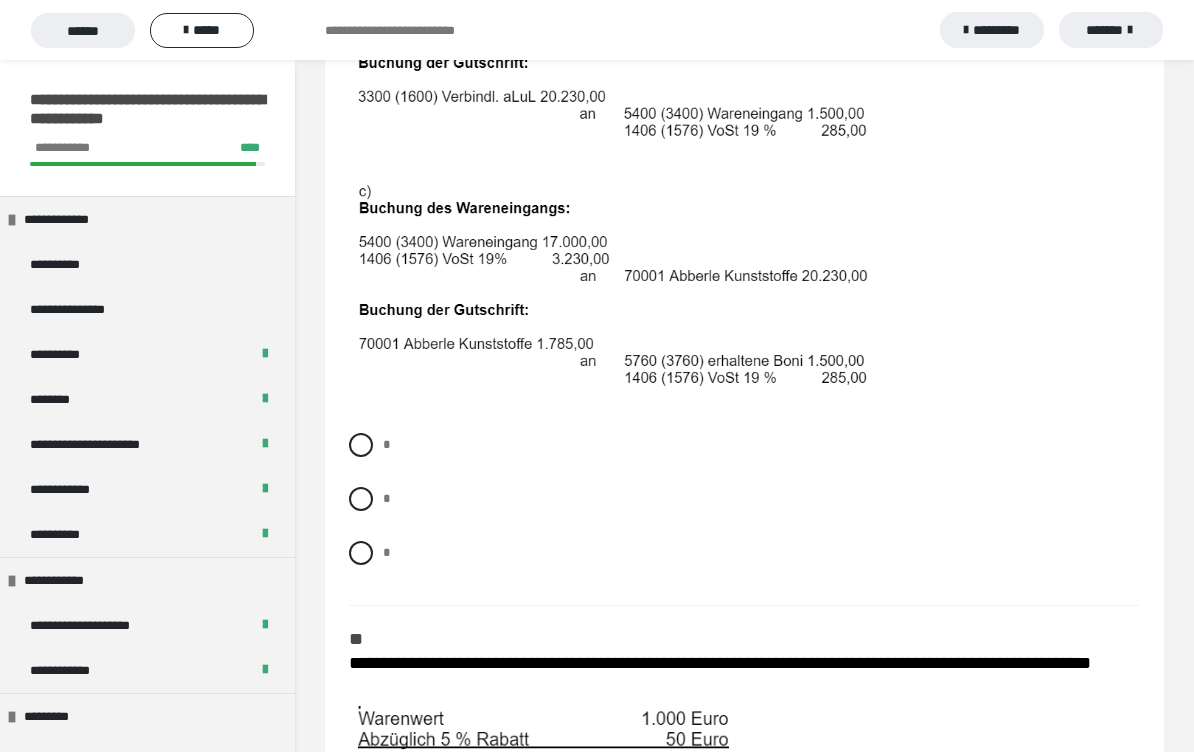 click at bounding box center [361, 553] 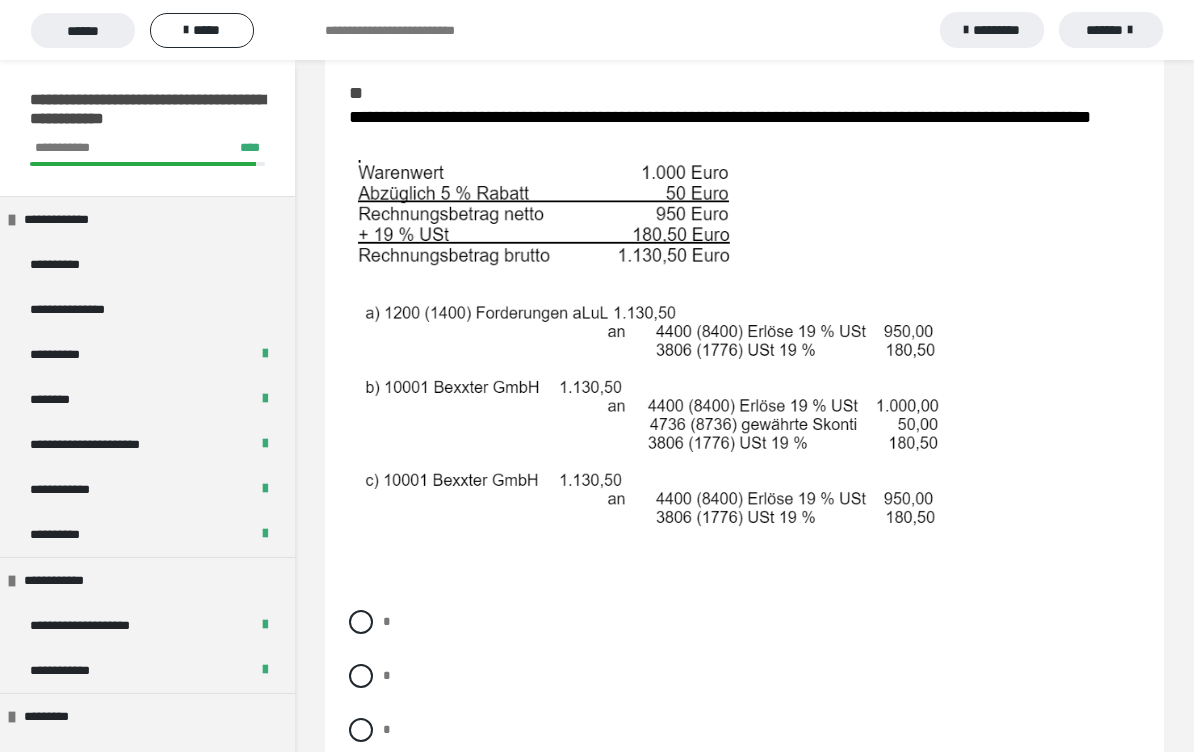 scroll, scrollTop: 2004, scrollLeft: 0, axis: vertical 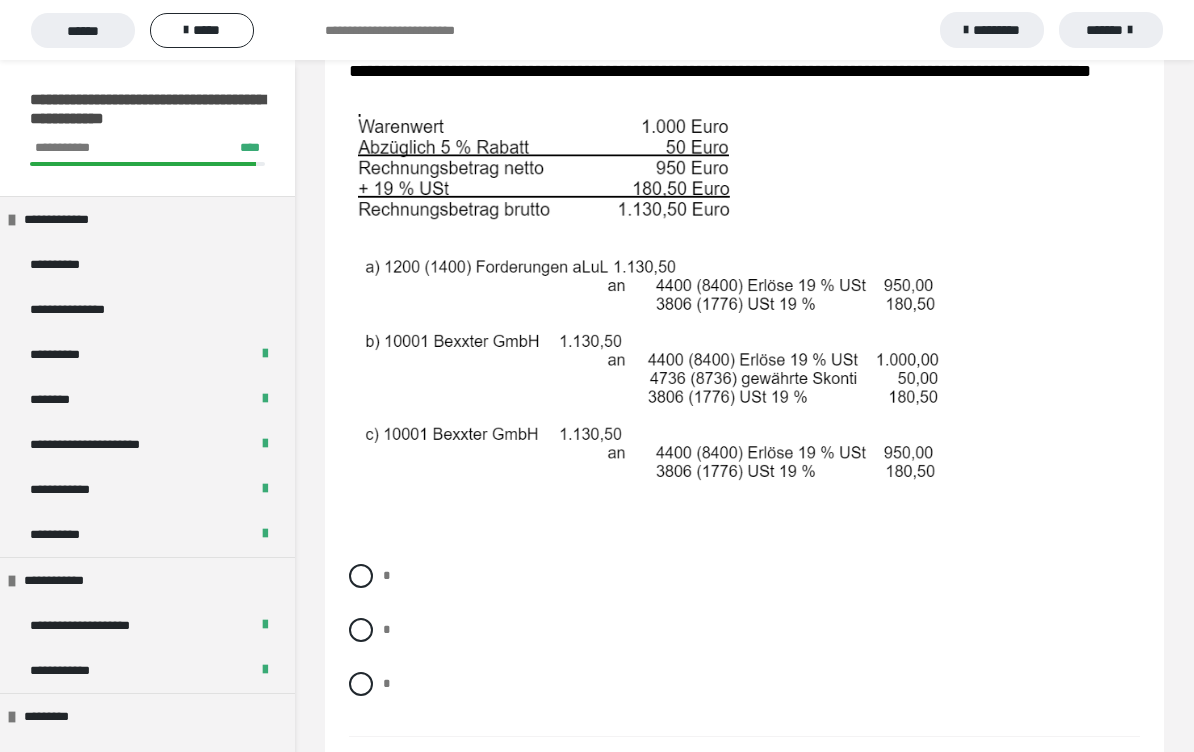 click at bounding box center (361, 684) 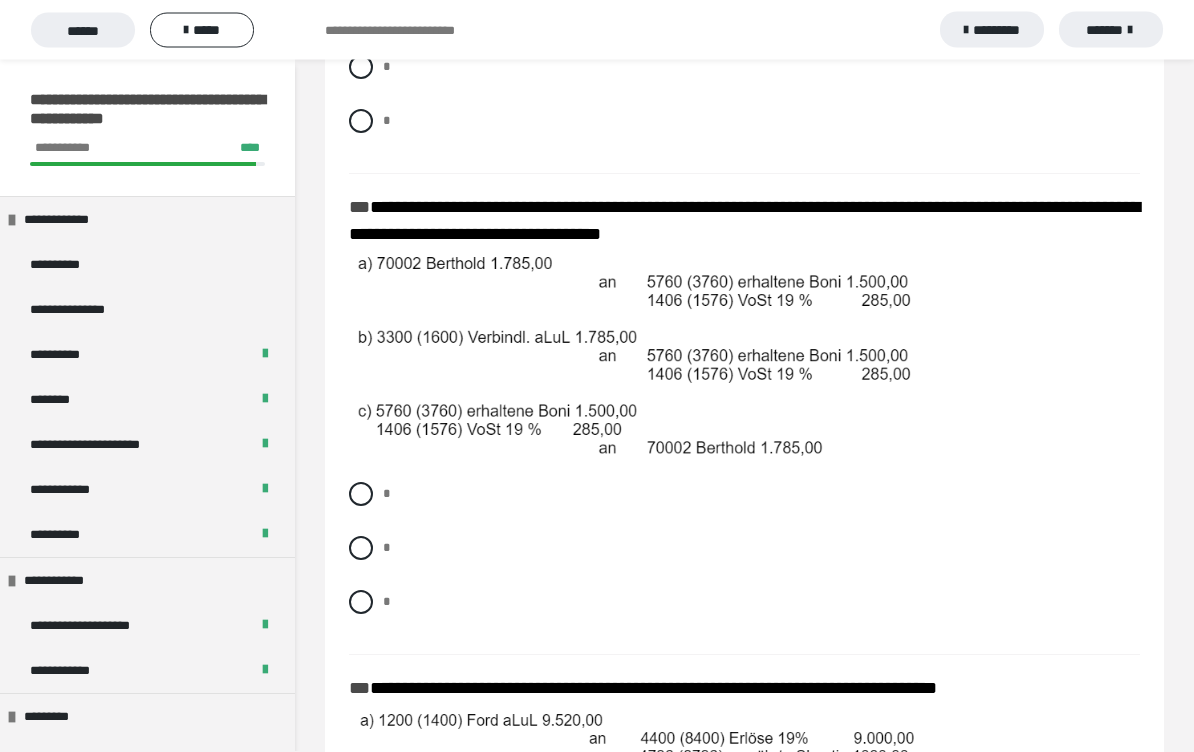scroll, scrollTop: 3140, scrollLeft: 0, axis: vertical 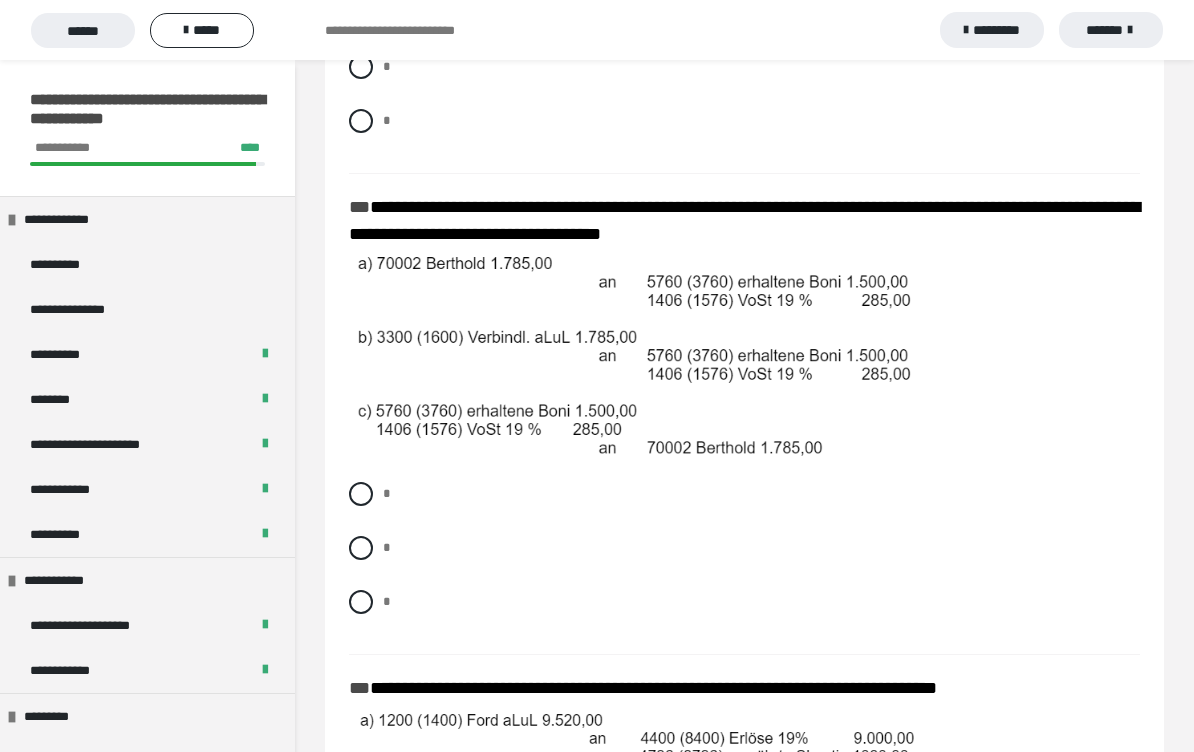 click at bounding box center (361, 548) 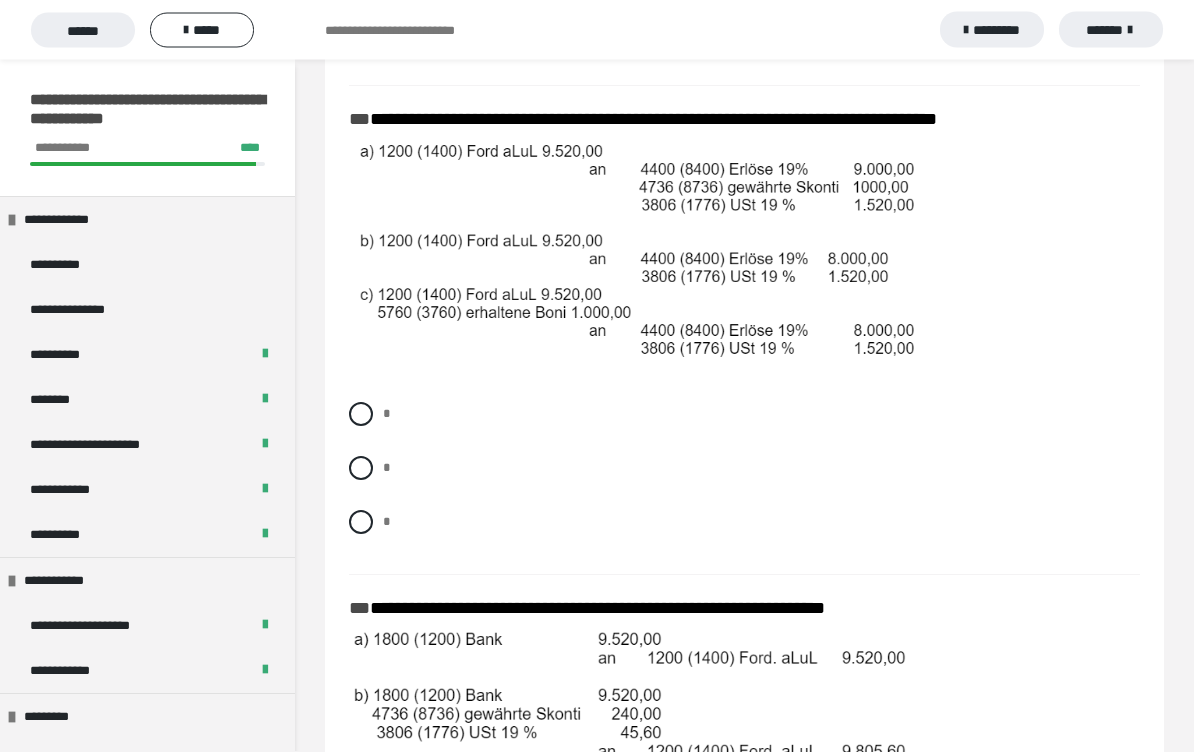 scroll, scrollTop: 3721, scrollLeft: 0, axis: vertical 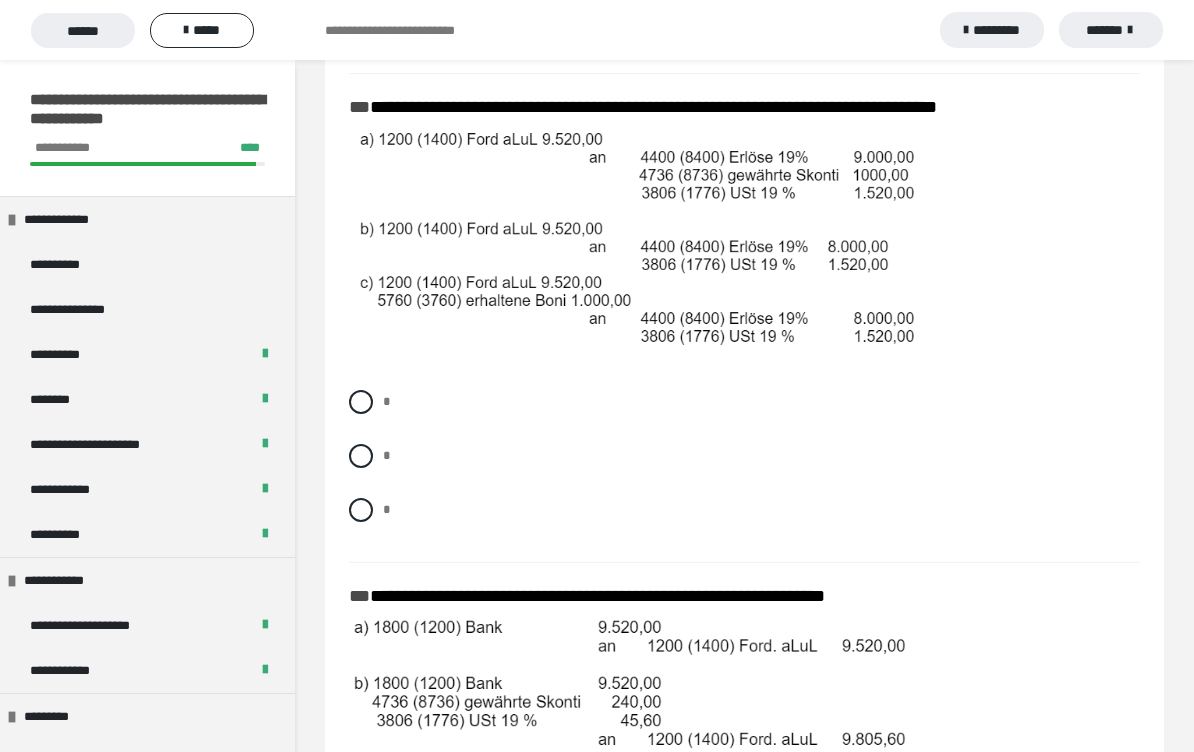 click at bounding box center (361, 510) 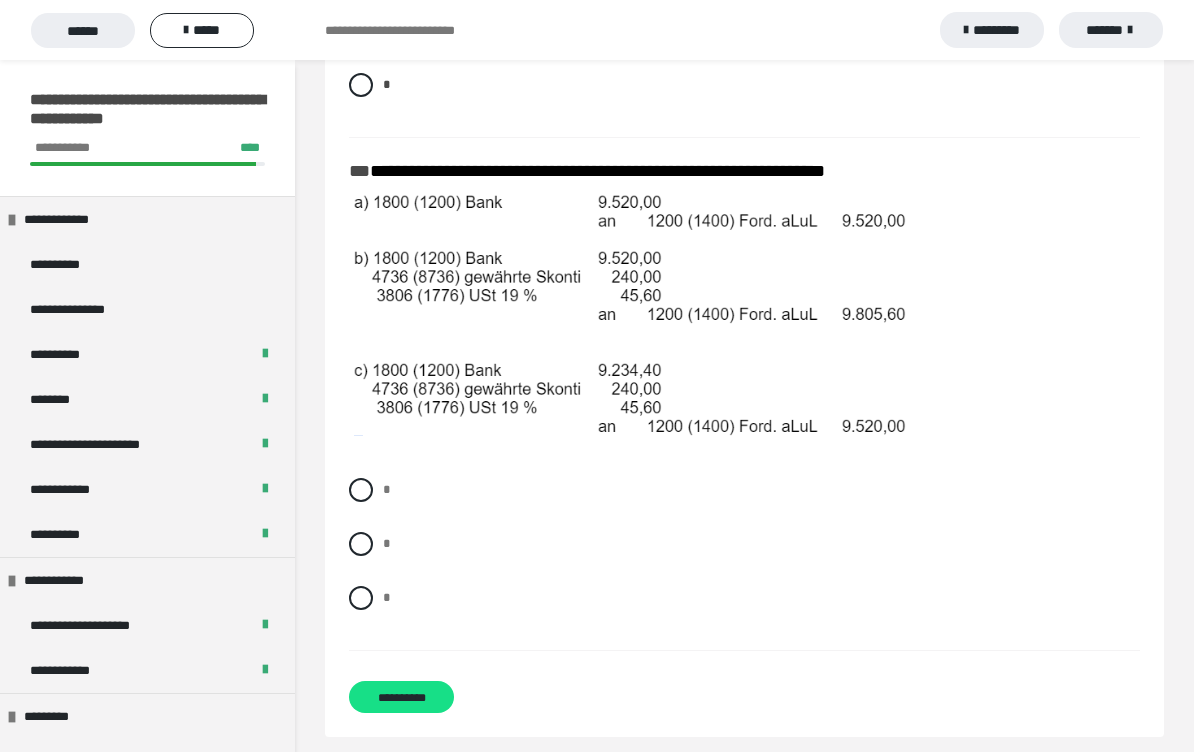 scroll, scrollTop: 4155, scrollLeft: 0, axis: vertical 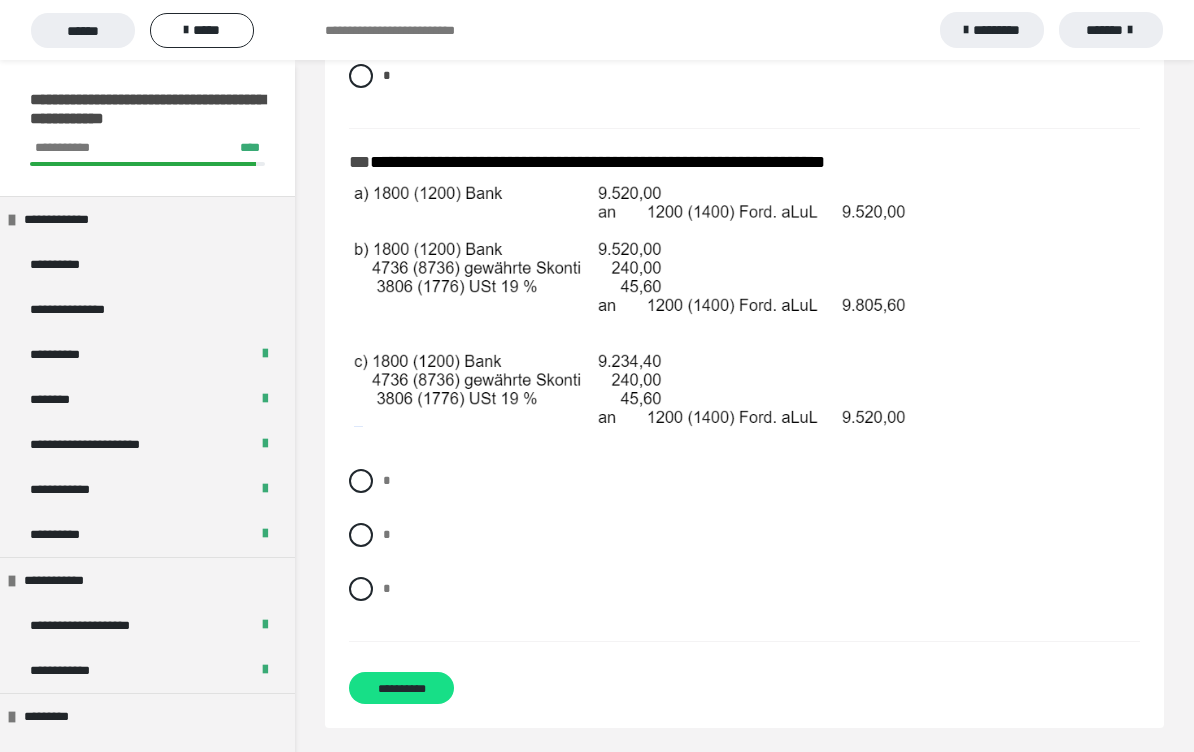 click on "*" at bounding box center (744, 589) 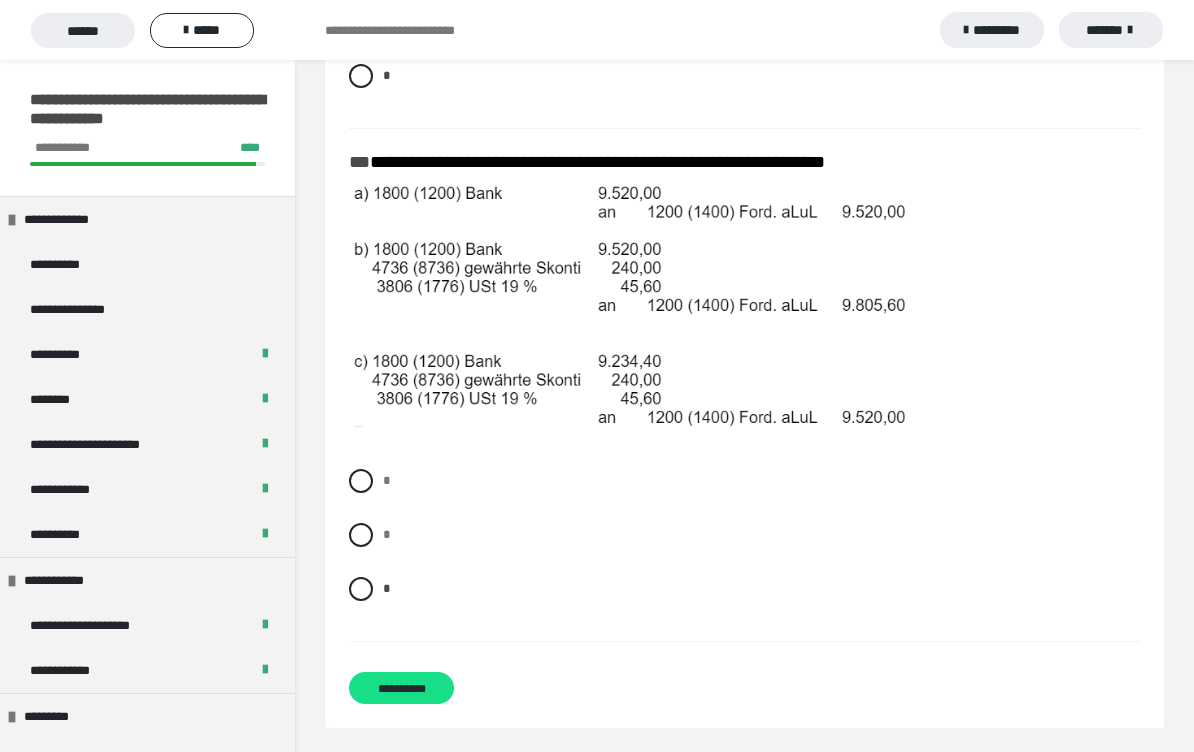 click on "**********" at bounding box center (401, 688) 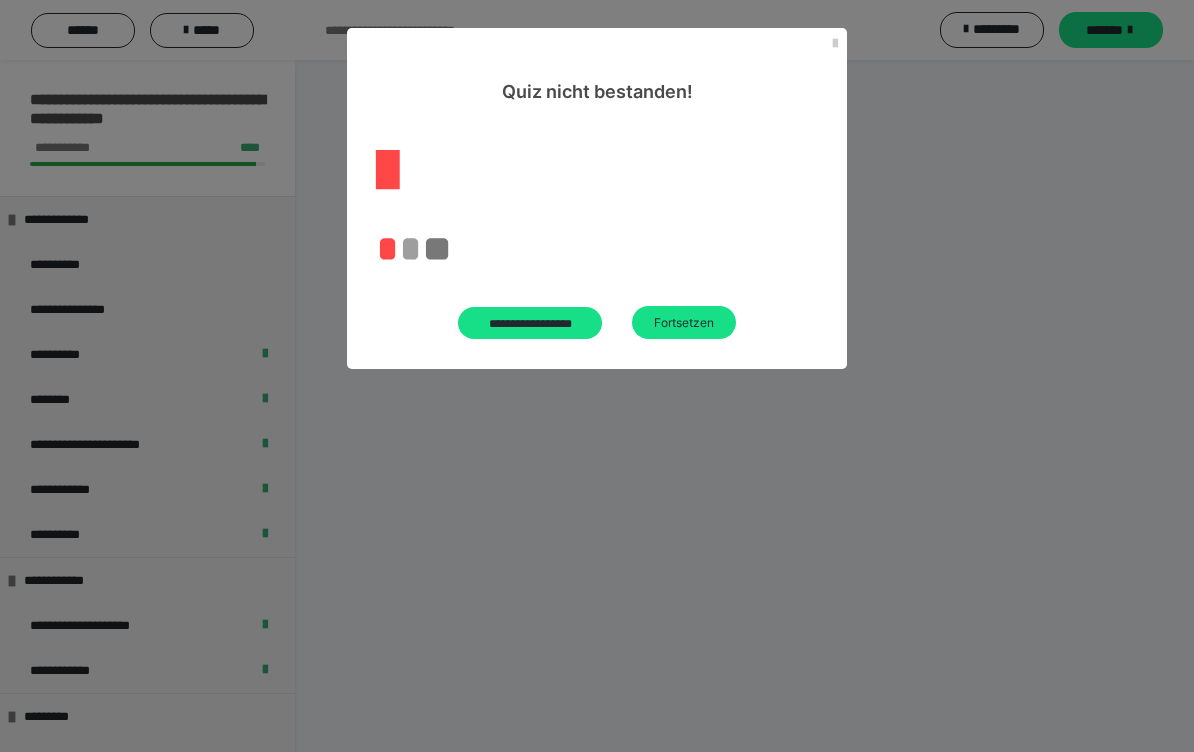 scroll, scrollTop: 85, scrollLeft: 0, axis: vertical 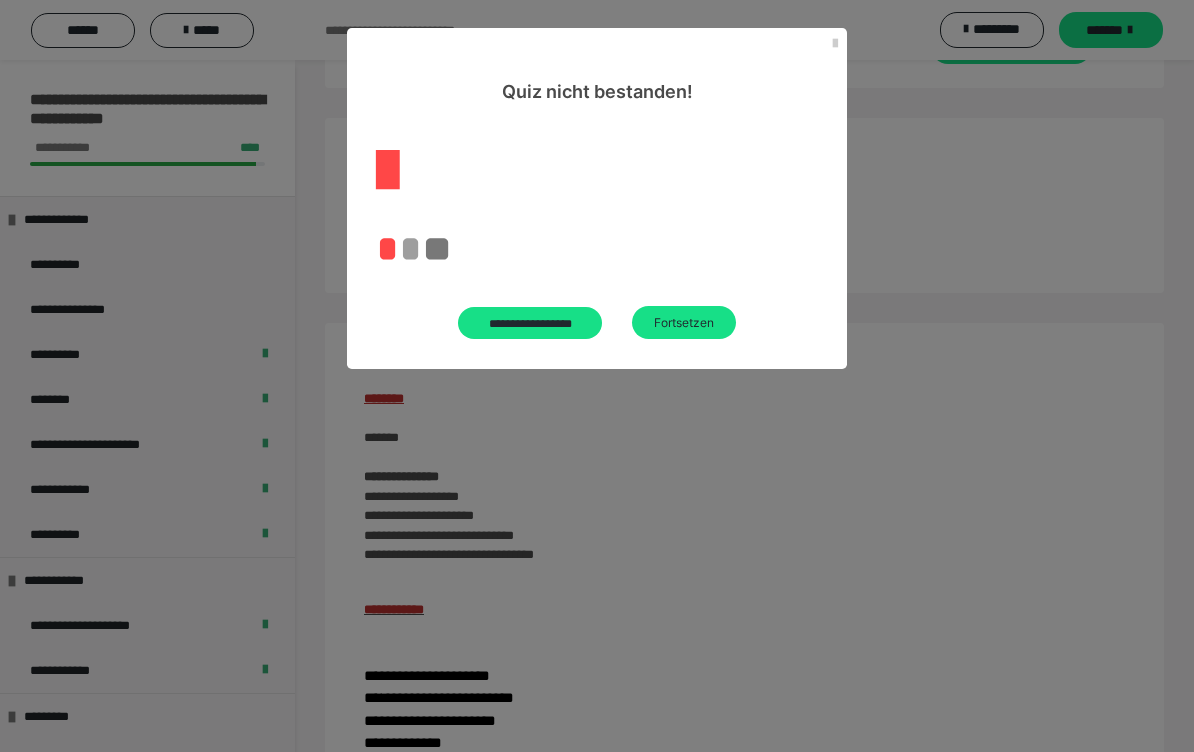click on "Fortsetzen" at bounding box center (684, 322) 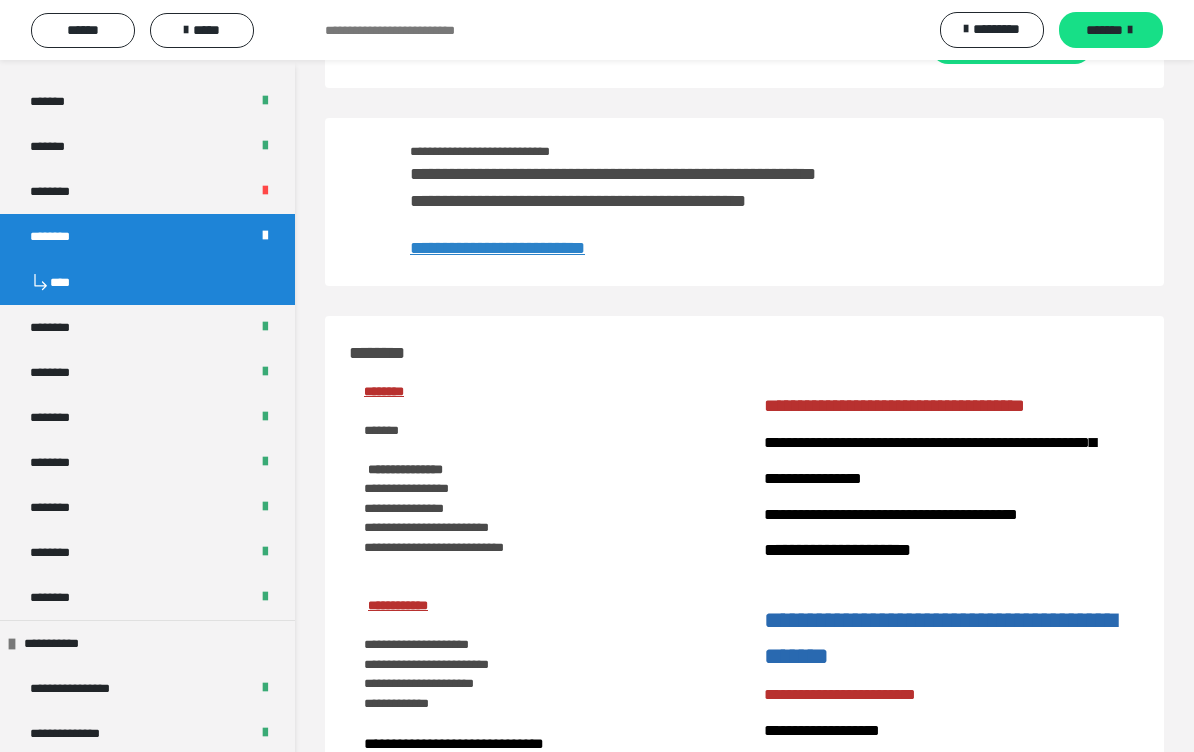 scroll, scrollTop: 962, scrollLeft: 0, axis: vertical 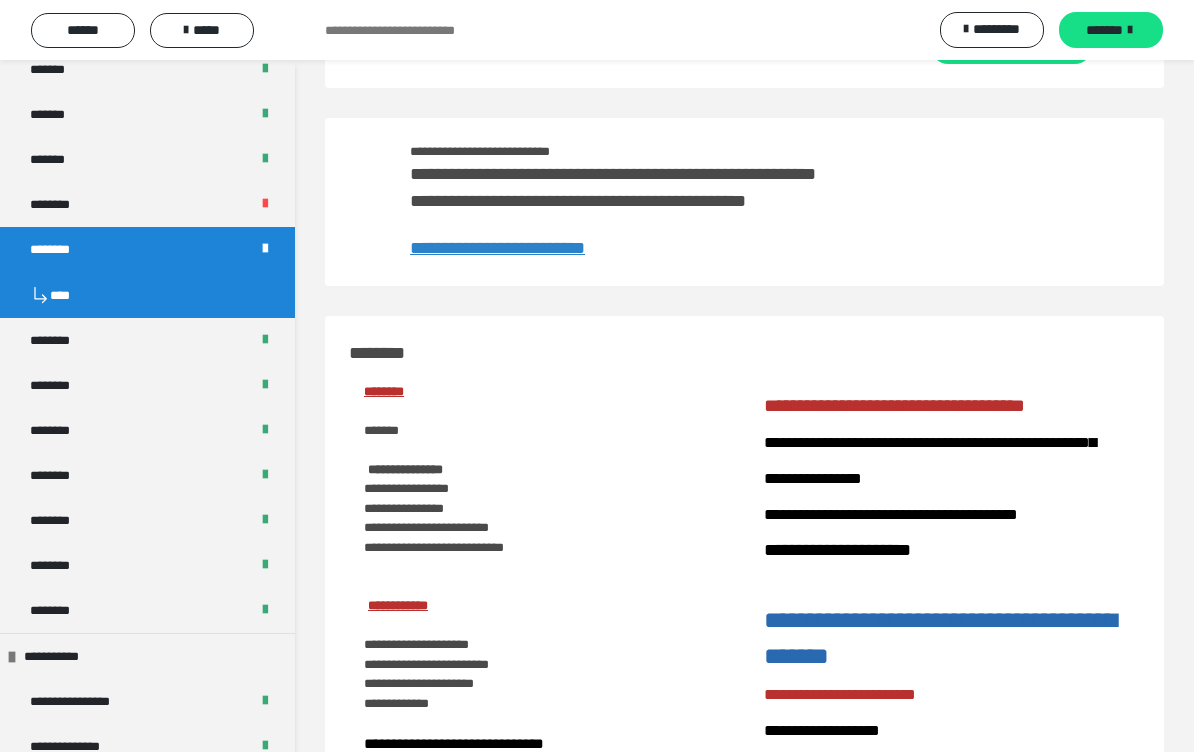 click on "********" at bounding box center [61, 204] 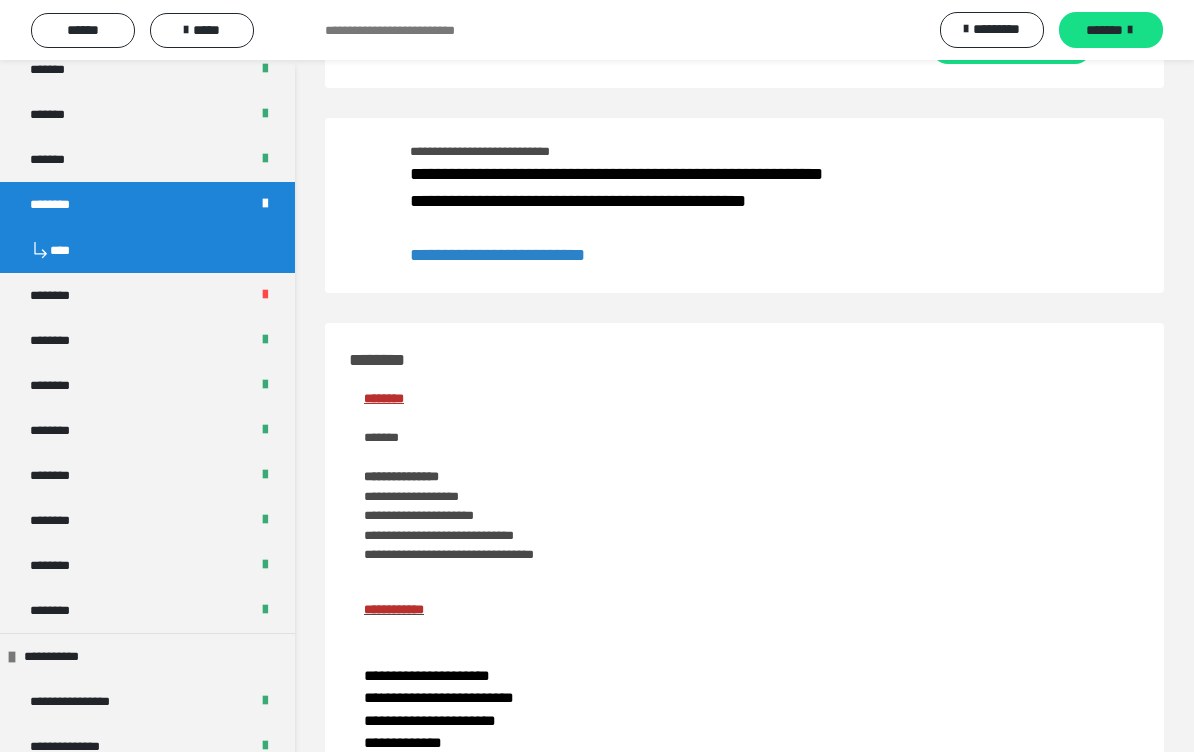 click on "**********" at bounding box center [497, 255] 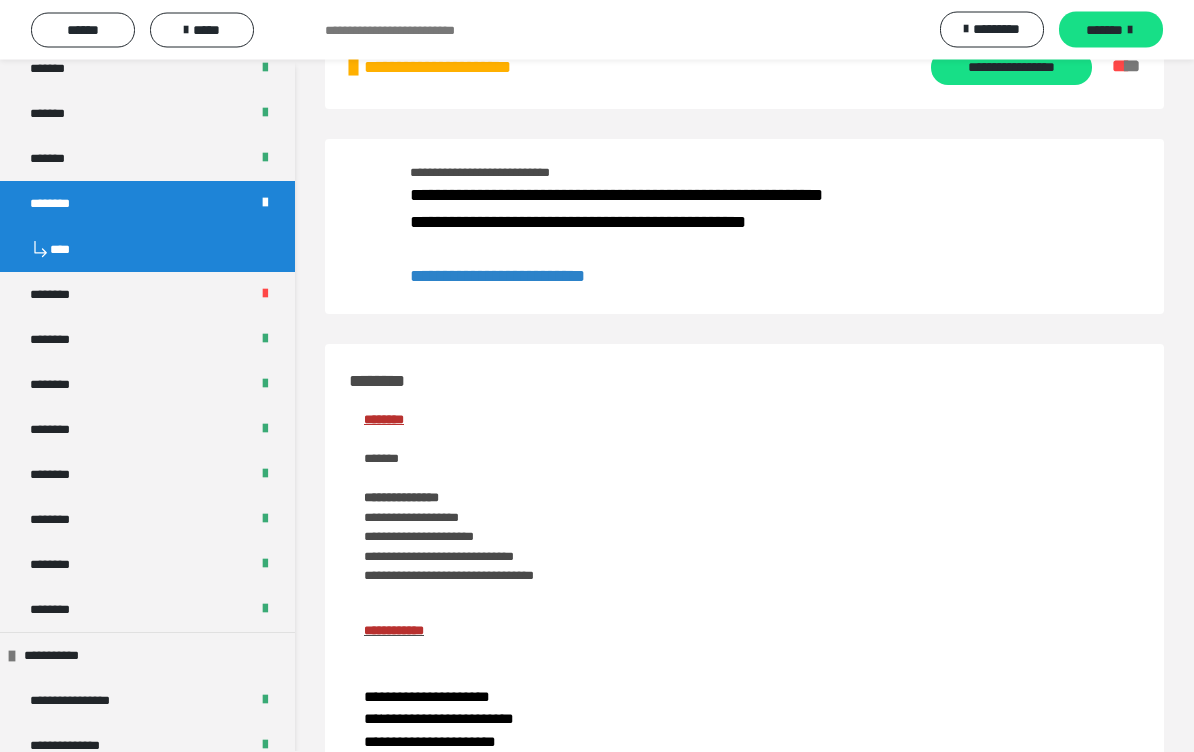 scroll, scrollTop: 0, scrollLeft: 0, axis: both 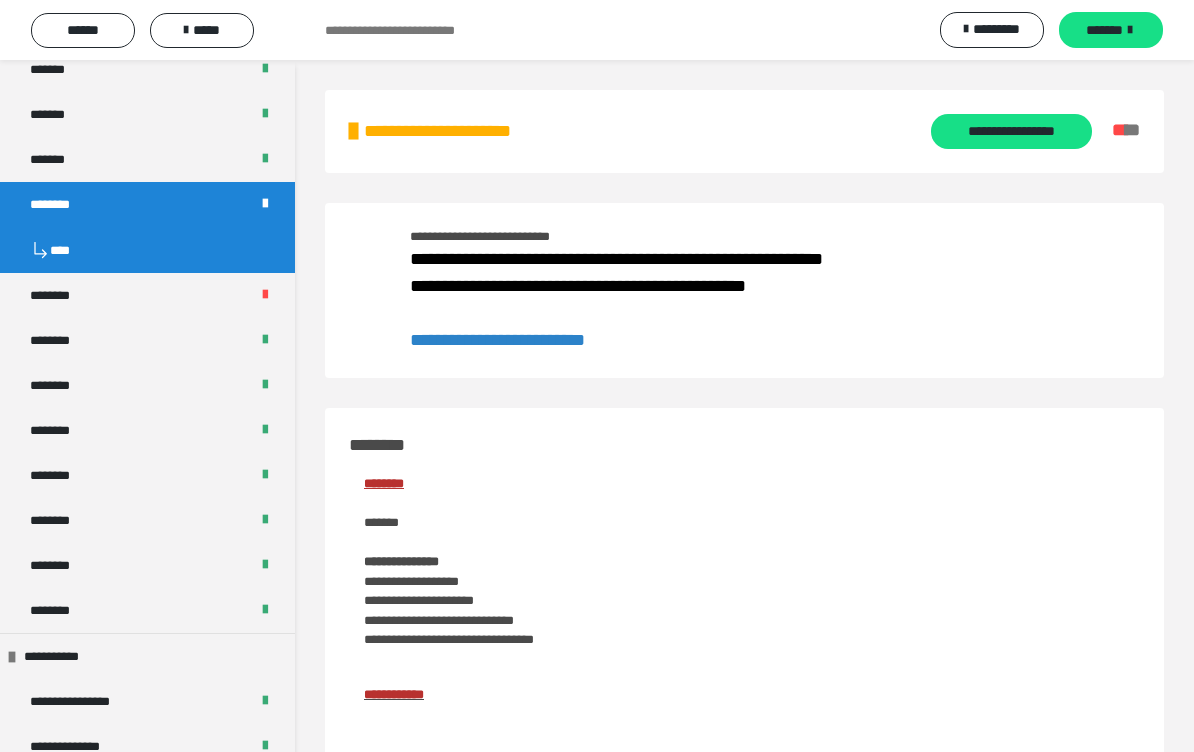click on "**********" at bounding box center (1011, 131) 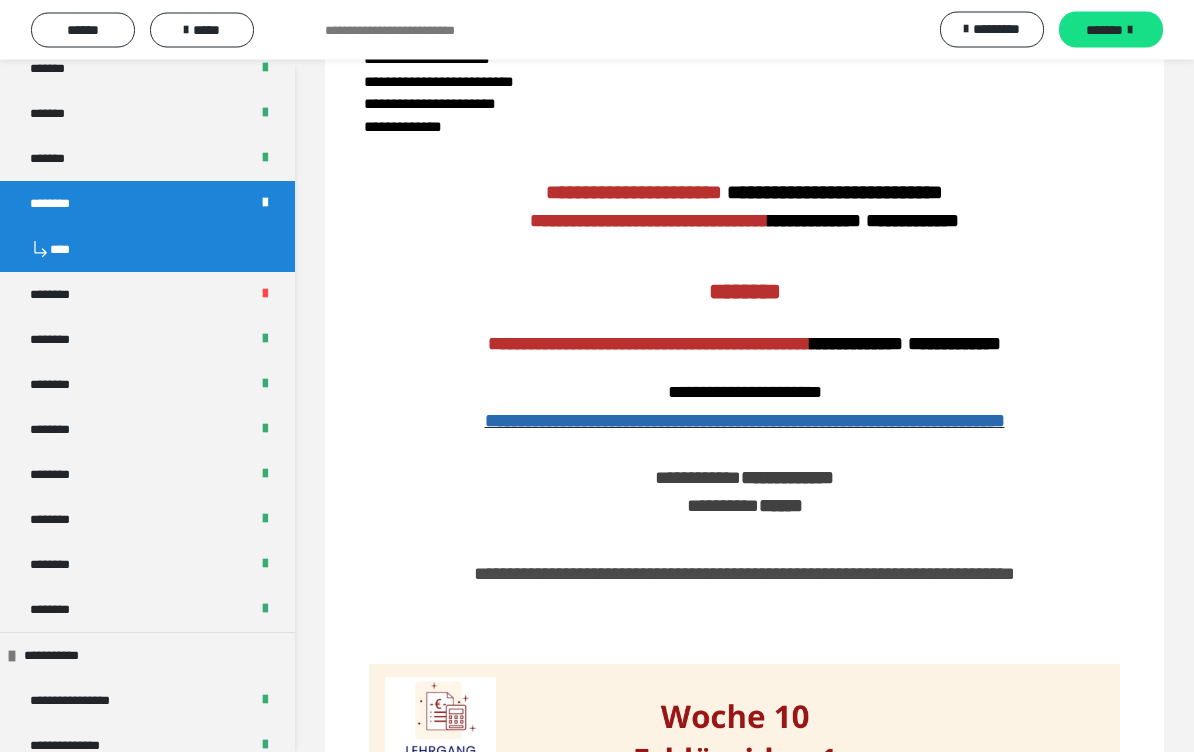 scroll, scrollTop: 3987, scrollLeft: 0, axis: vertical 